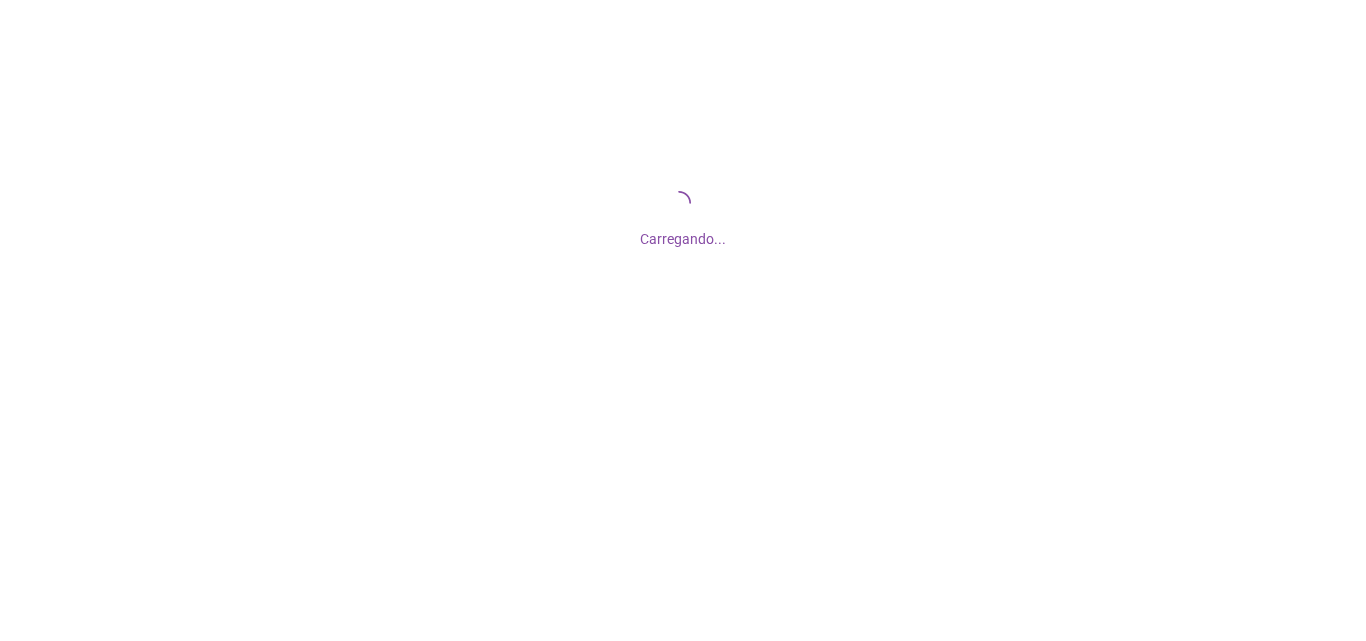scroll, scrollTop: 0, scrollLeft: 0, axis: both 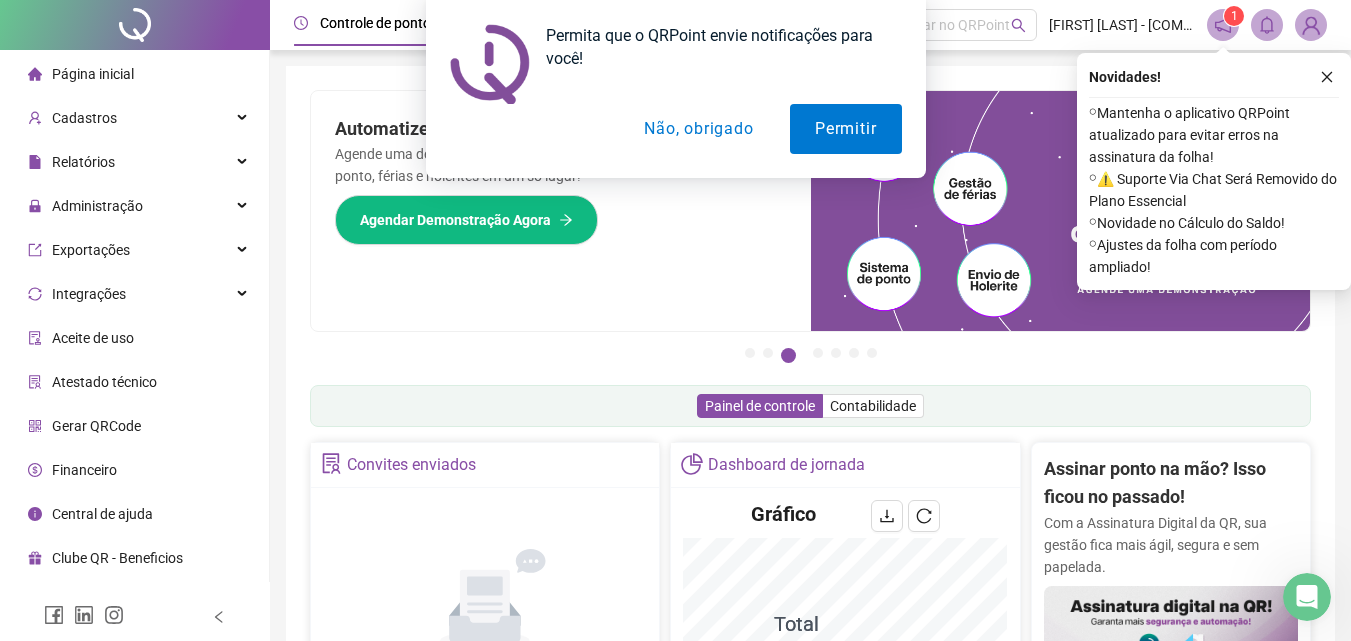 click on "Não, obrigado" at bounding box center (698, 129) 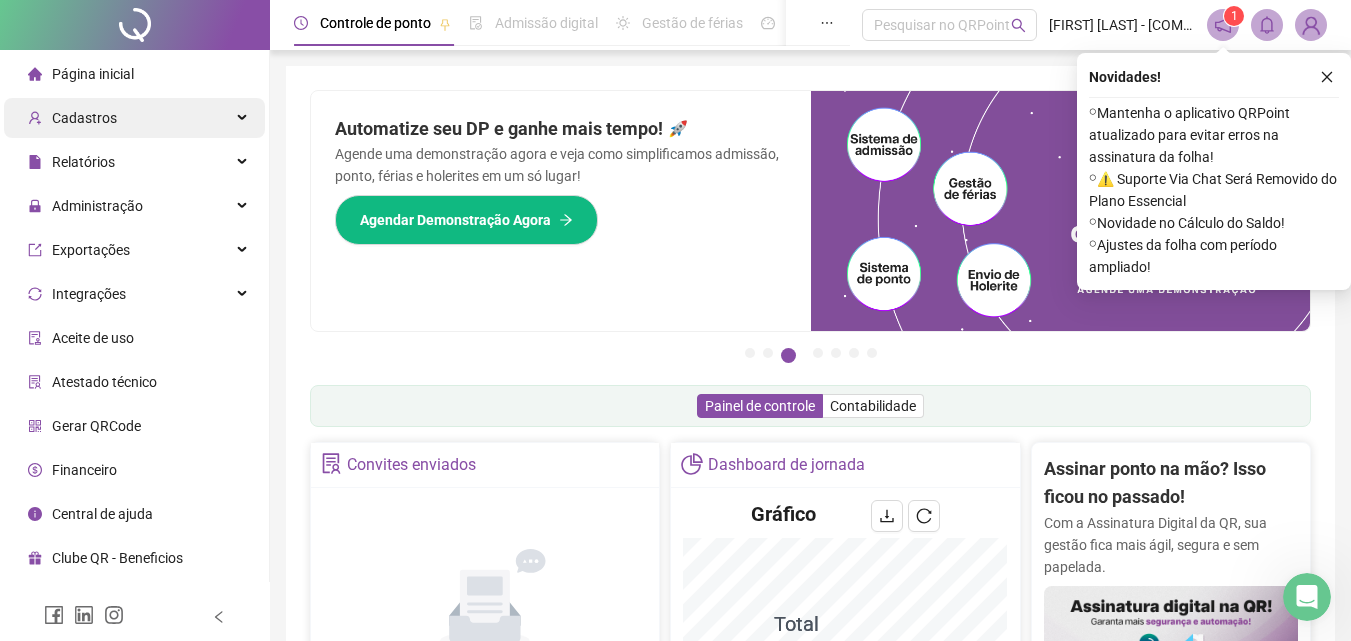 click on "Cadastros" at bounding box center (72, 118) 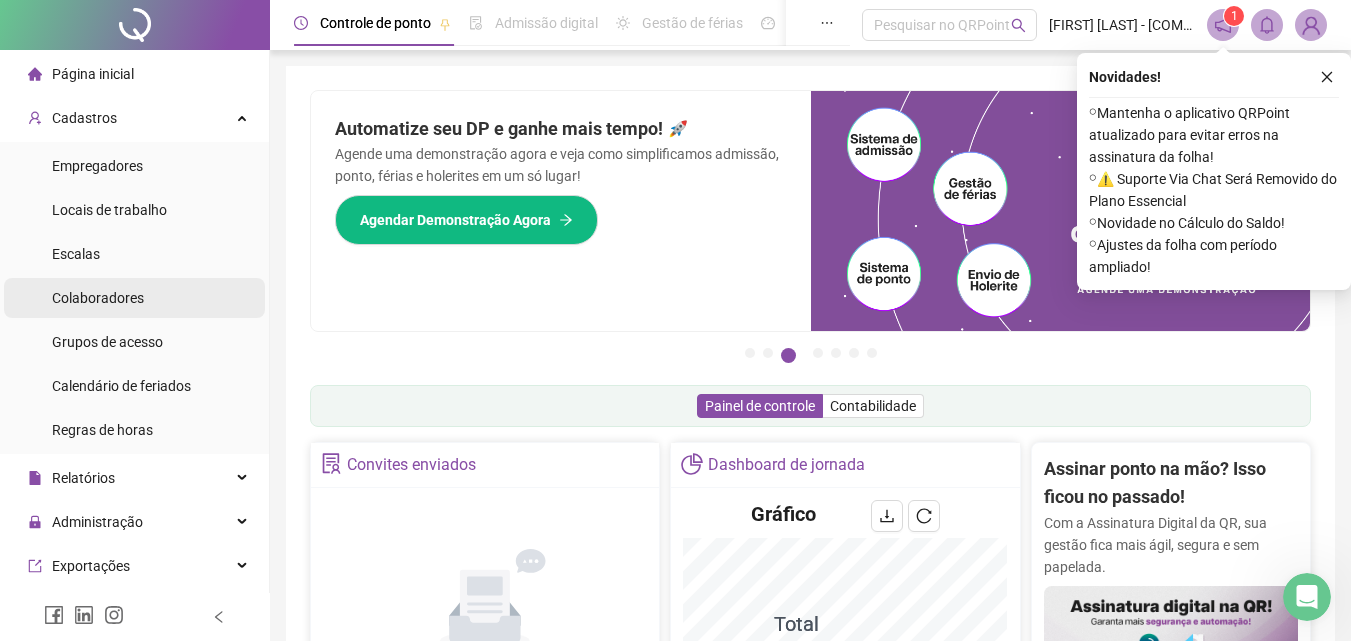 click on "Colaboradores" at bounding box center [98, 298] 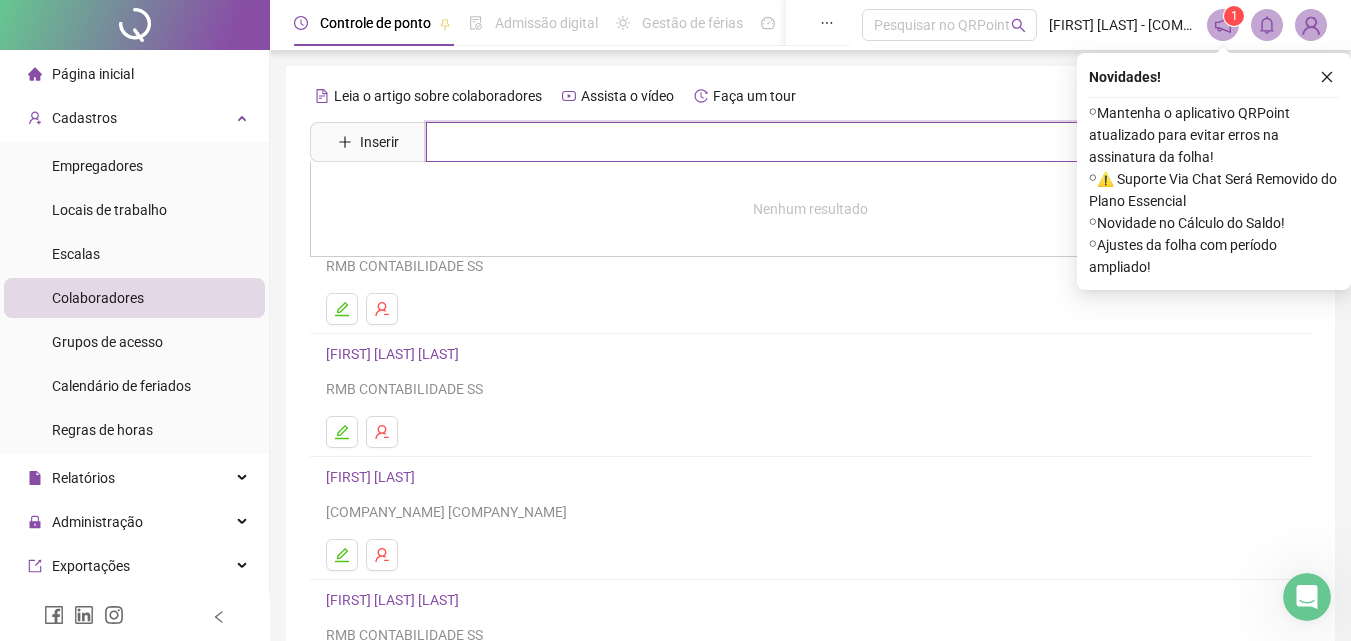 click at bounding box center (825, 142) 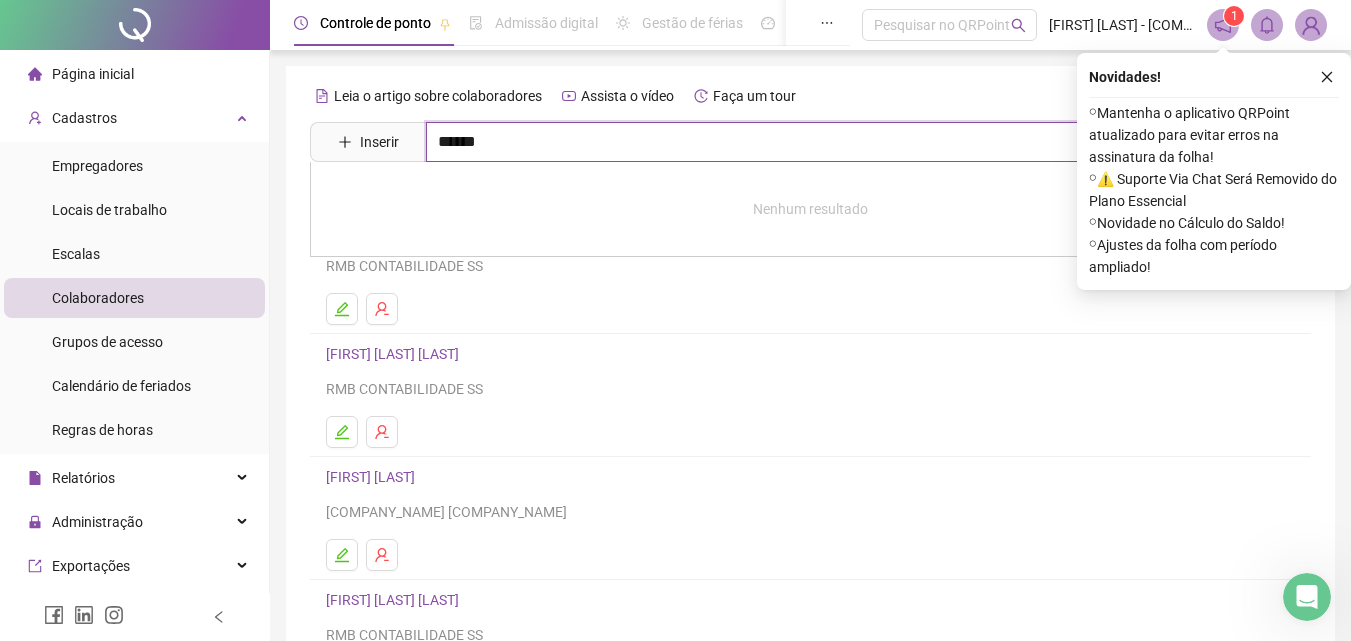 type on "******" 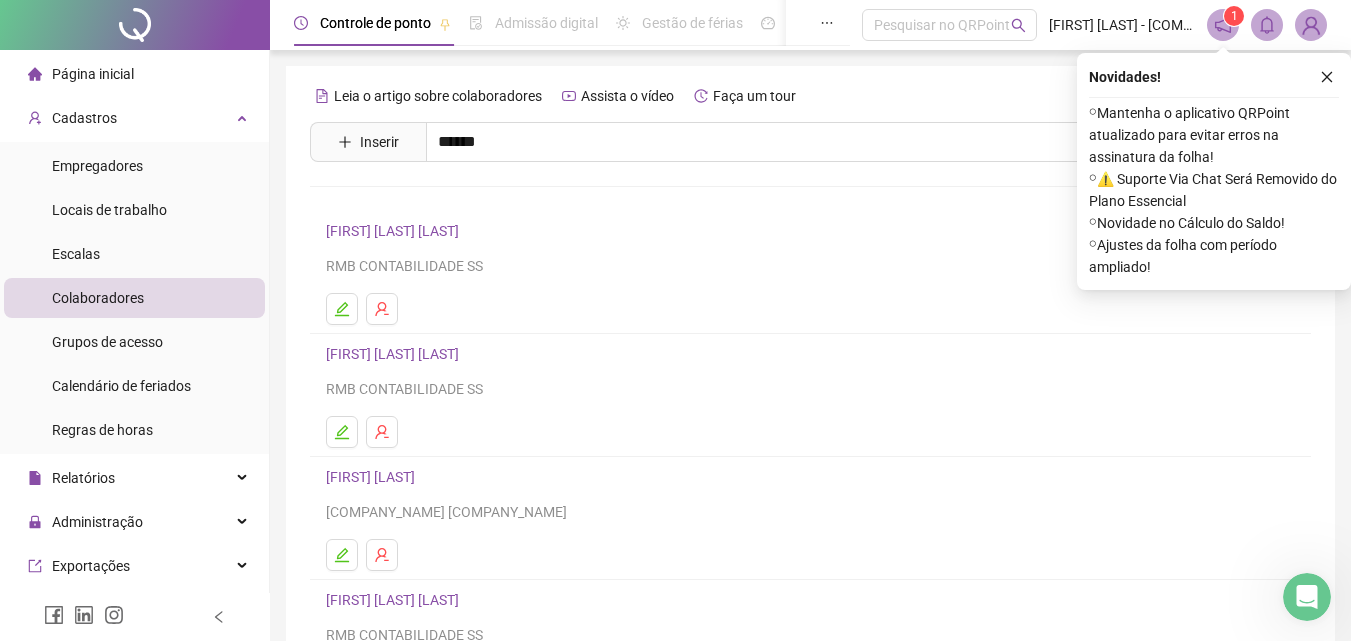 click on "Read the article about employees Watch the video Take a tour Insert ****** No results [FIRST] [LAST] [LAST] [COMPANY_NAME] [FIRST] [LAST] [LAST] [COMPANY_NAME] [FIRST] [LAST] [LAST] [COMPANY_NAME] [FIRST] [LAST] [LAST] [COMPANY_NAME] [FIRST] [LAST] [LAST] [COMPANY_NAME] 1 2 3 4 5 ••• 11" at bounding box center (810, 468) 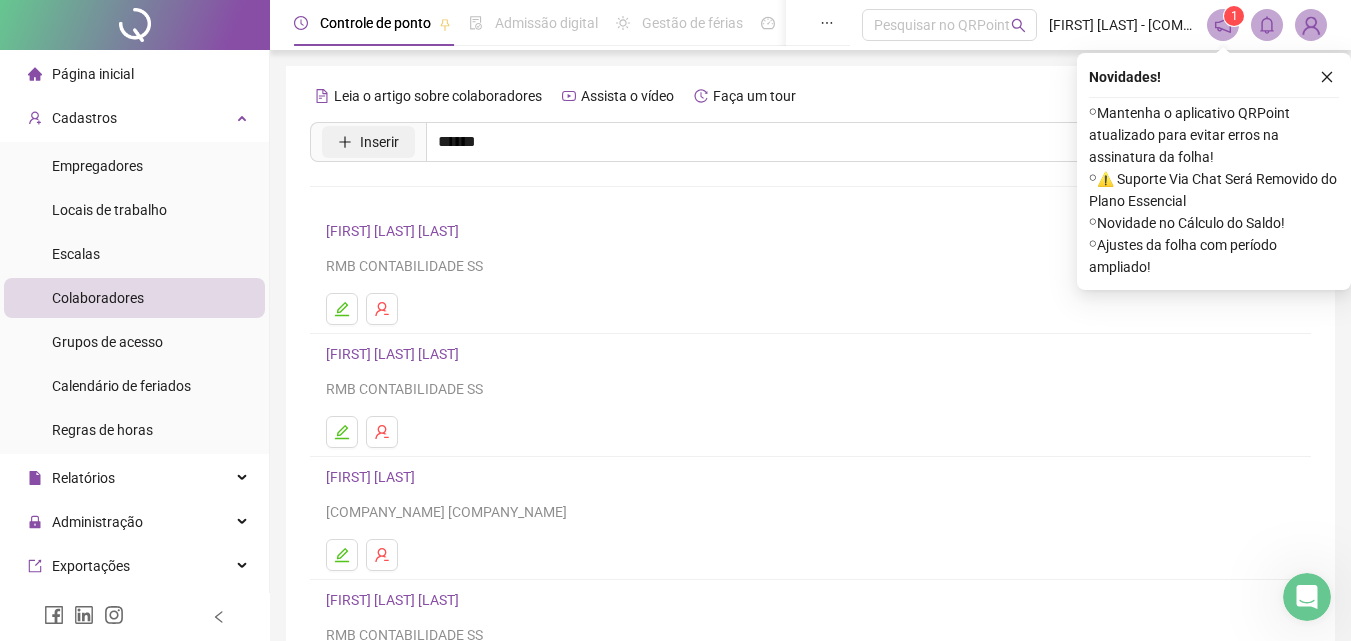 click on "Inserir" at bounding box center (368, 142) 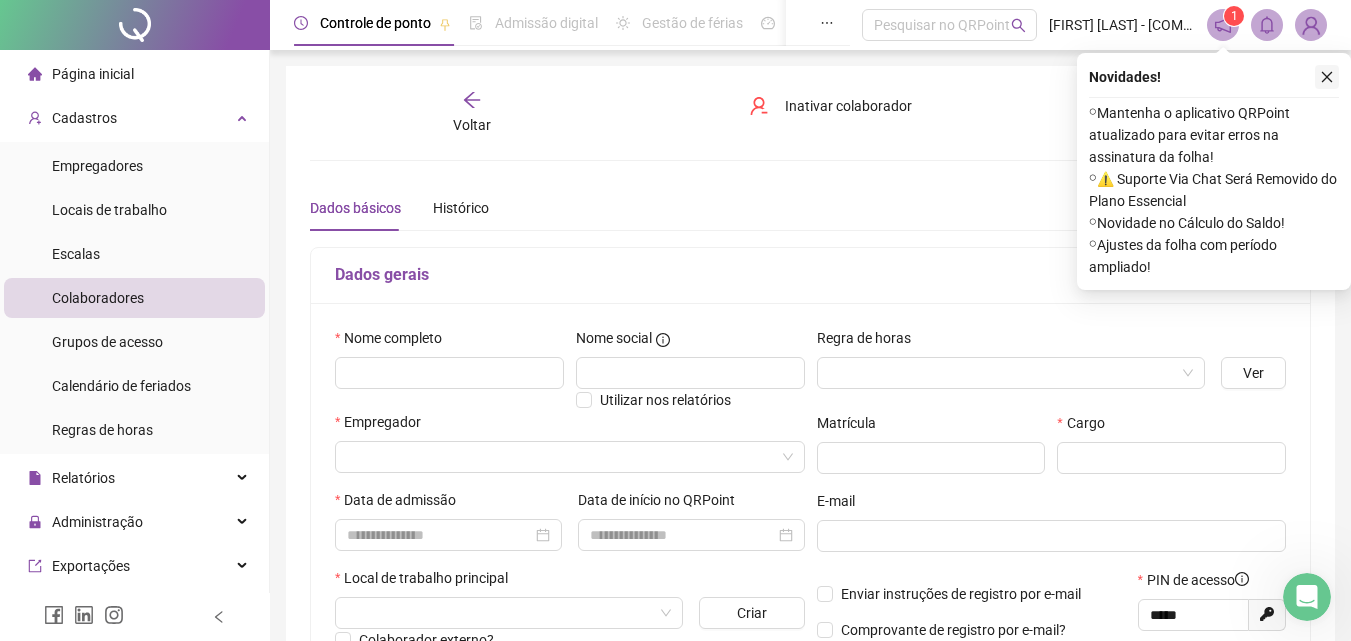 type on "*****" 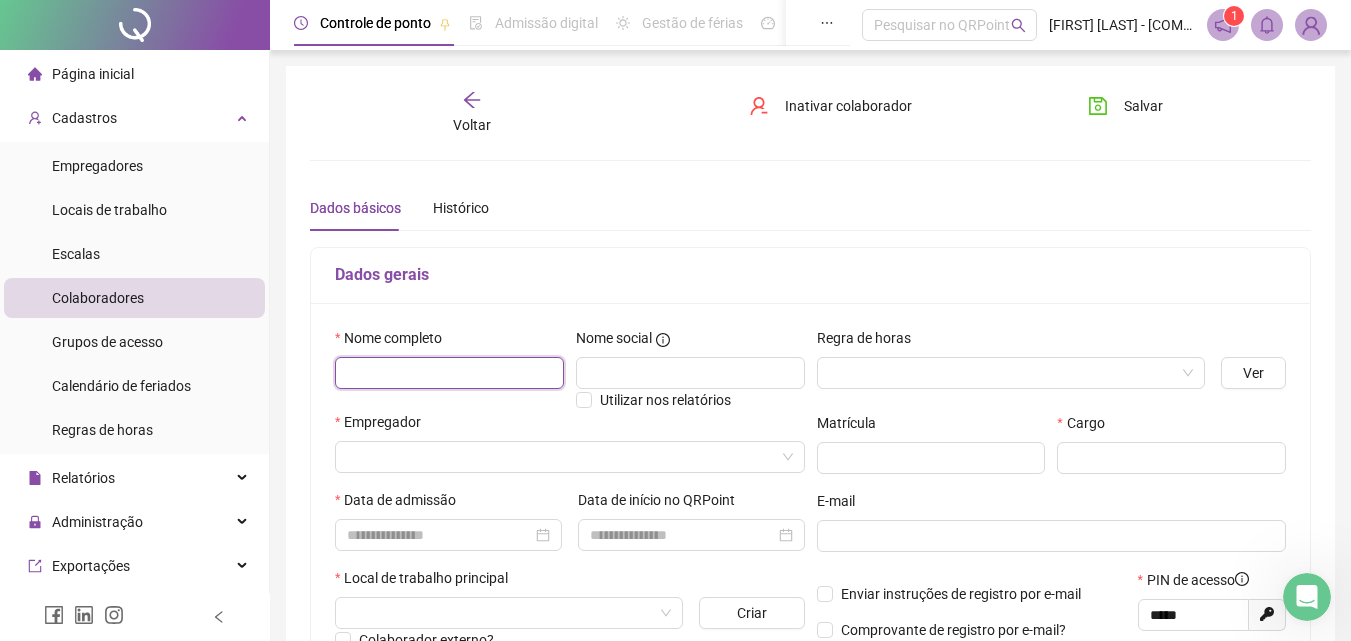 click at bounding box center (449, 373) 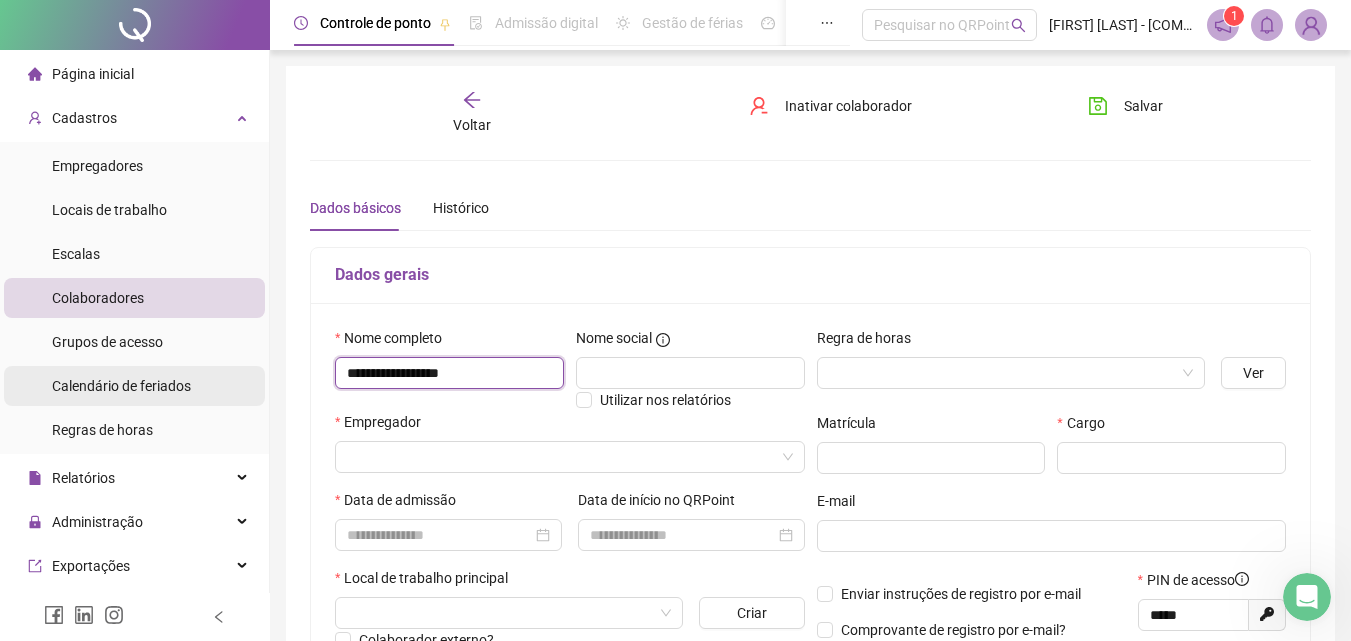 type on "**********" 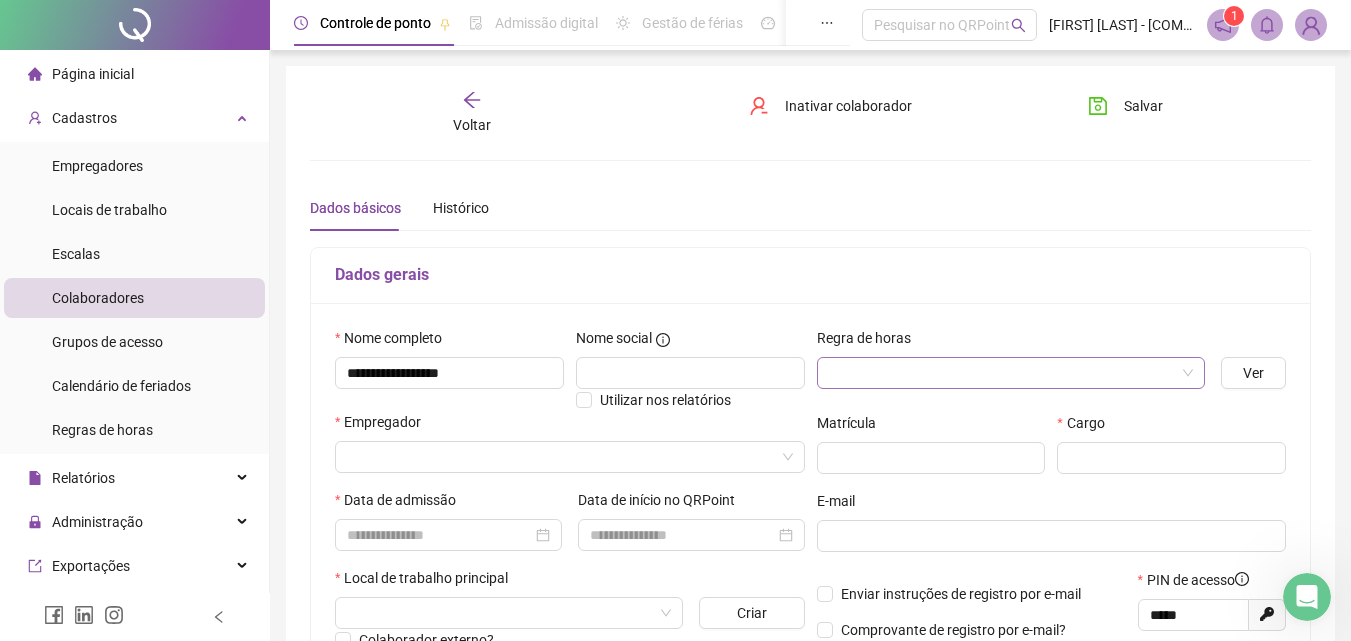 click at bounding box center (1002, 373) 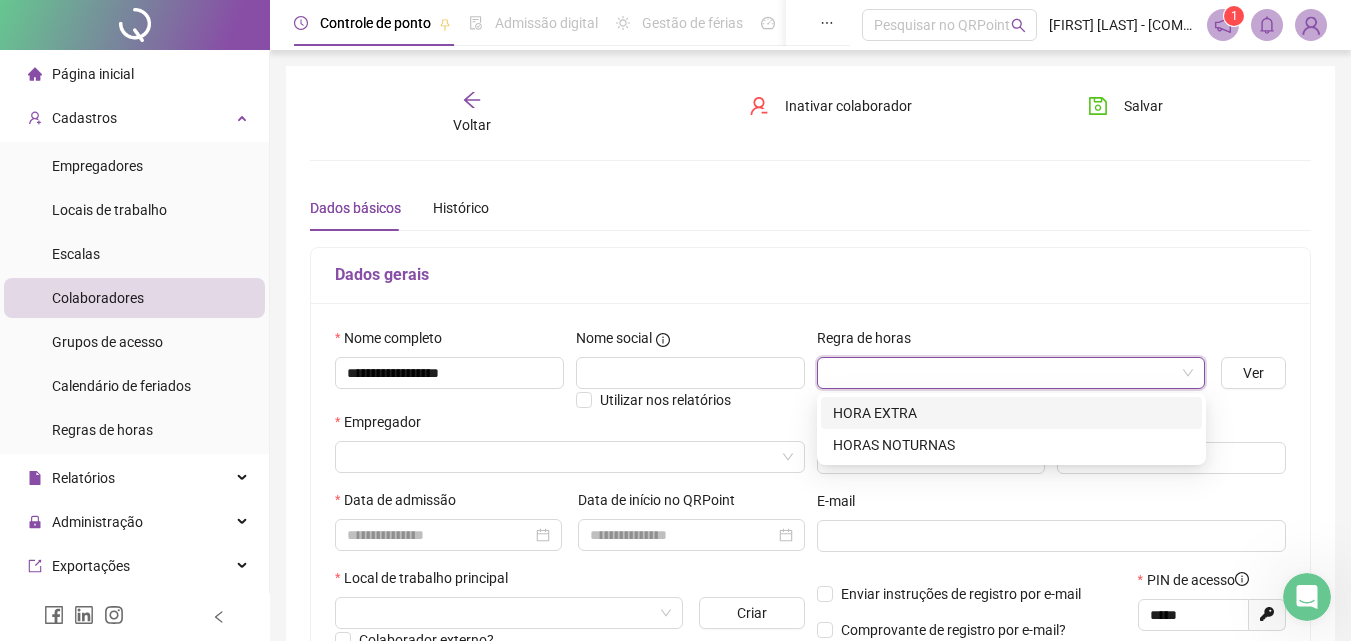 click on "HORA EXTRA" at bounding box center (1011, 413) 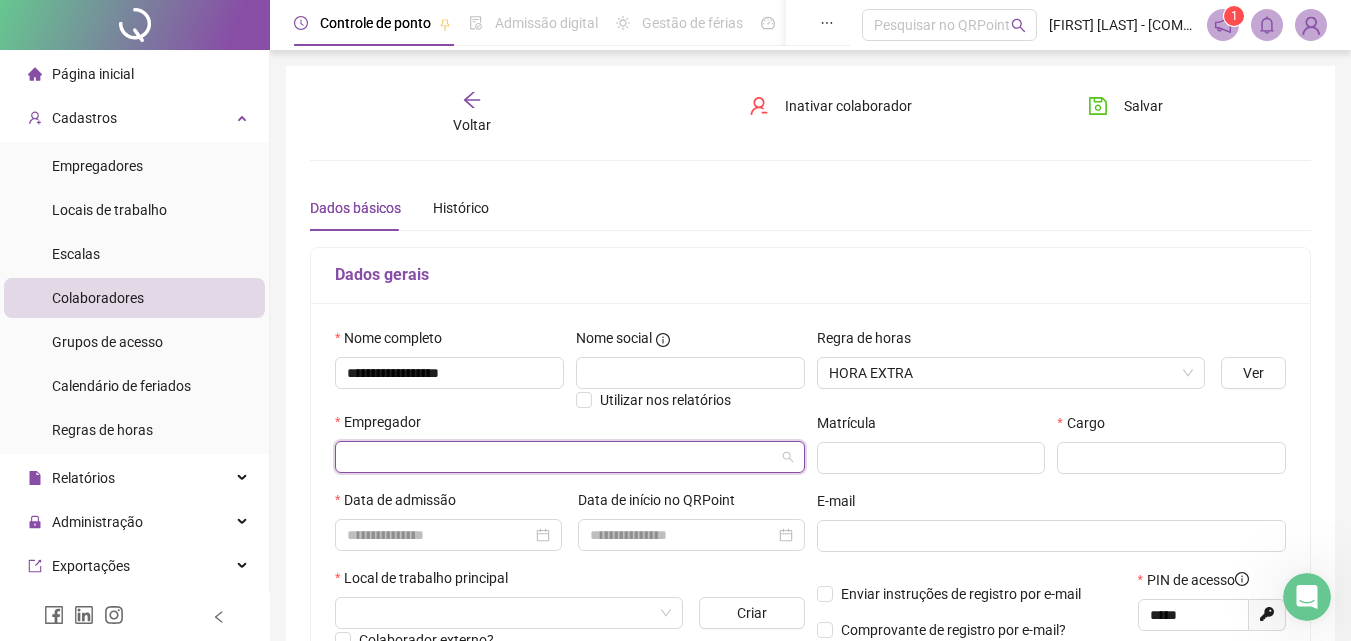 click at bounding box center (561, 457) 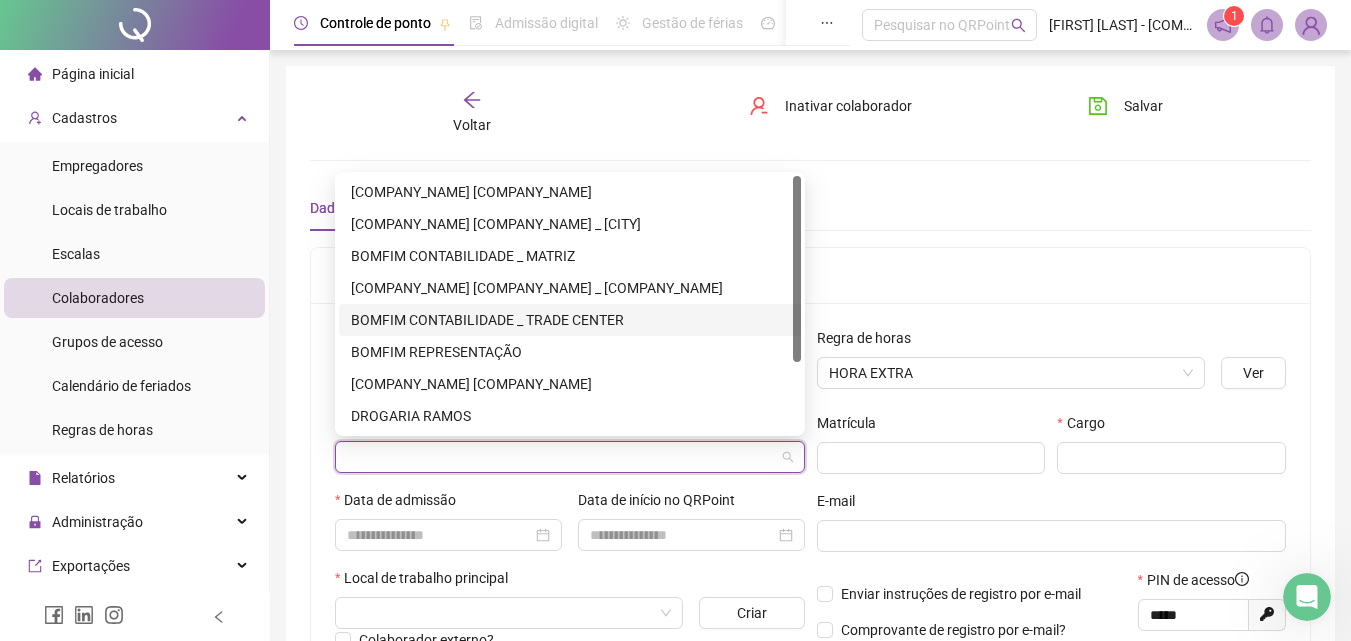 scroll, scrollTop: 96, scrollLeft: 0, axis: vertical 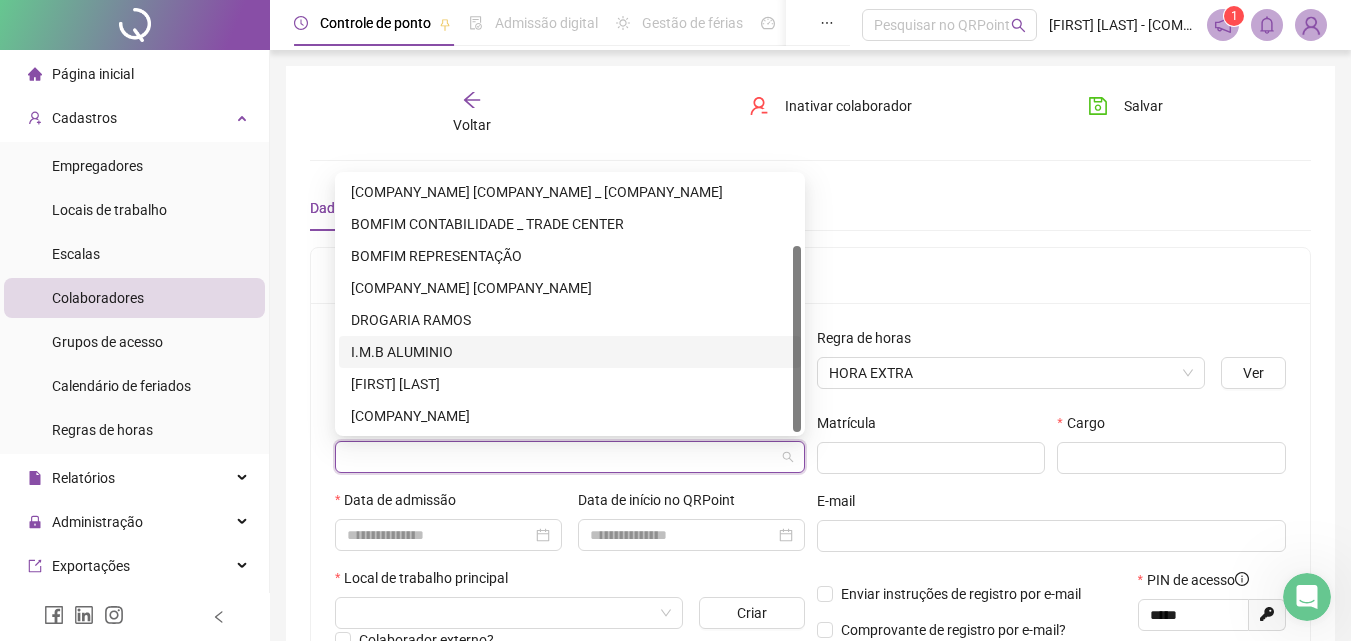 click on "I.M.B ALUMINIO" at bounding box center [570, 352] 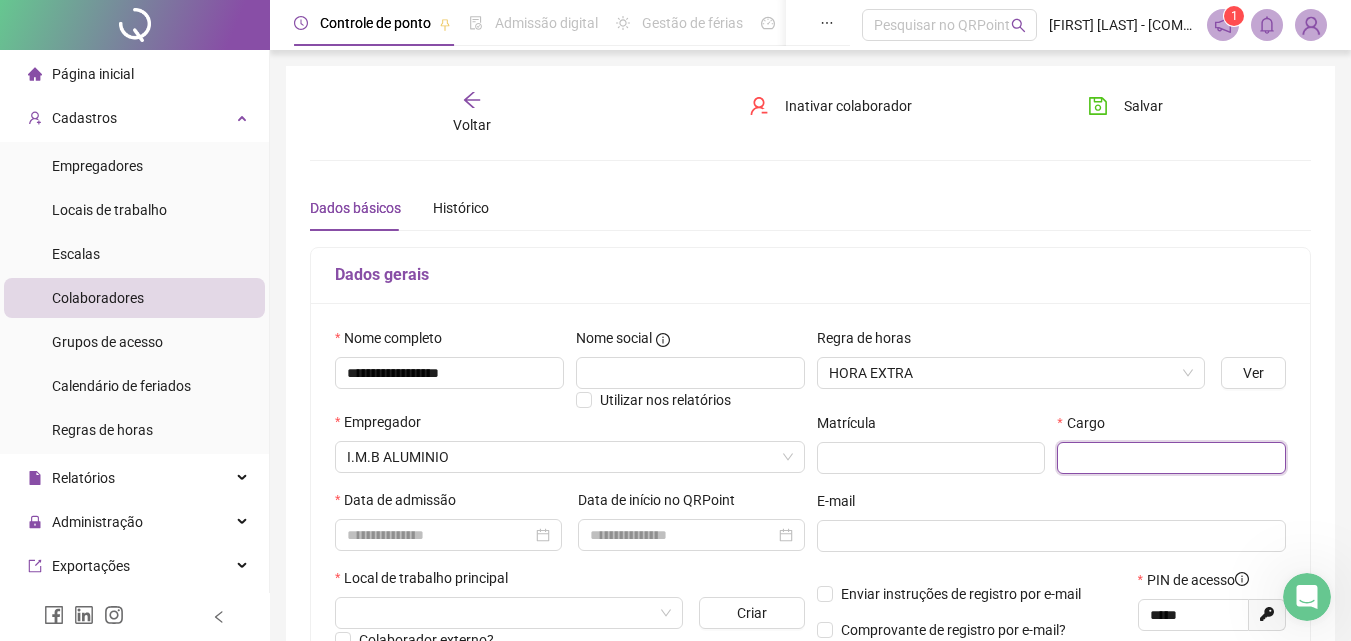 click at bounding box center [1171, 458] 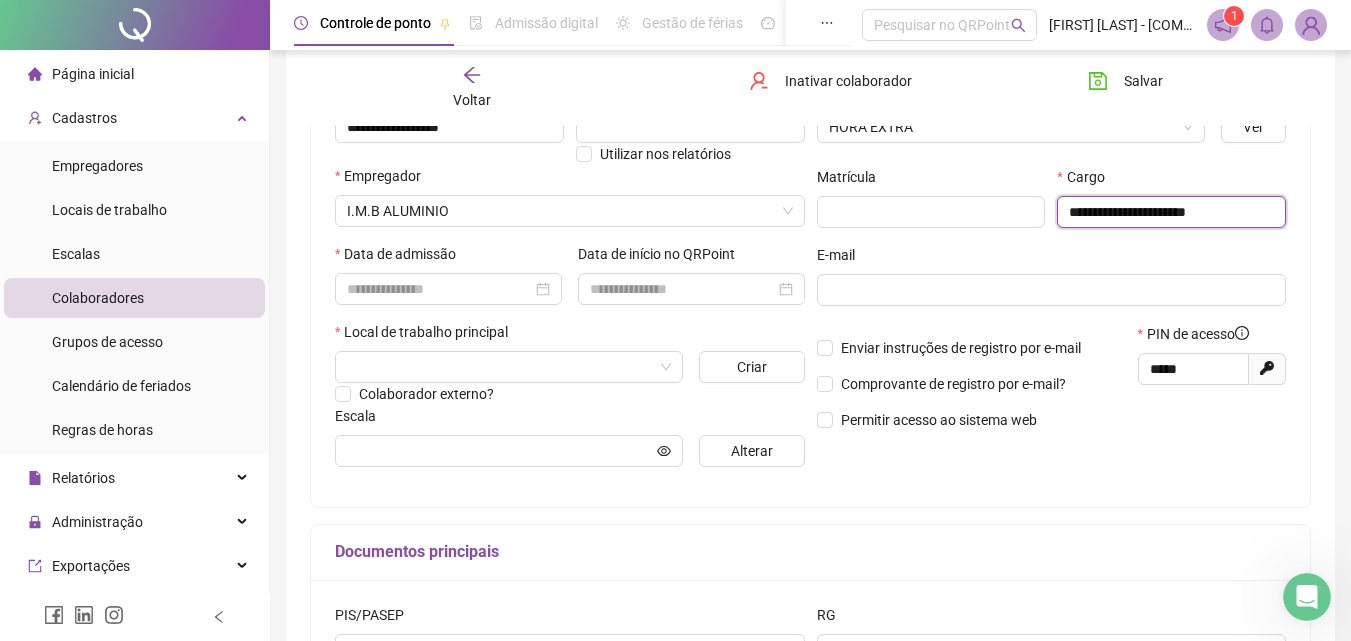 scroll, scrollTop: 300, scrollLeft: 0, axis: vertical 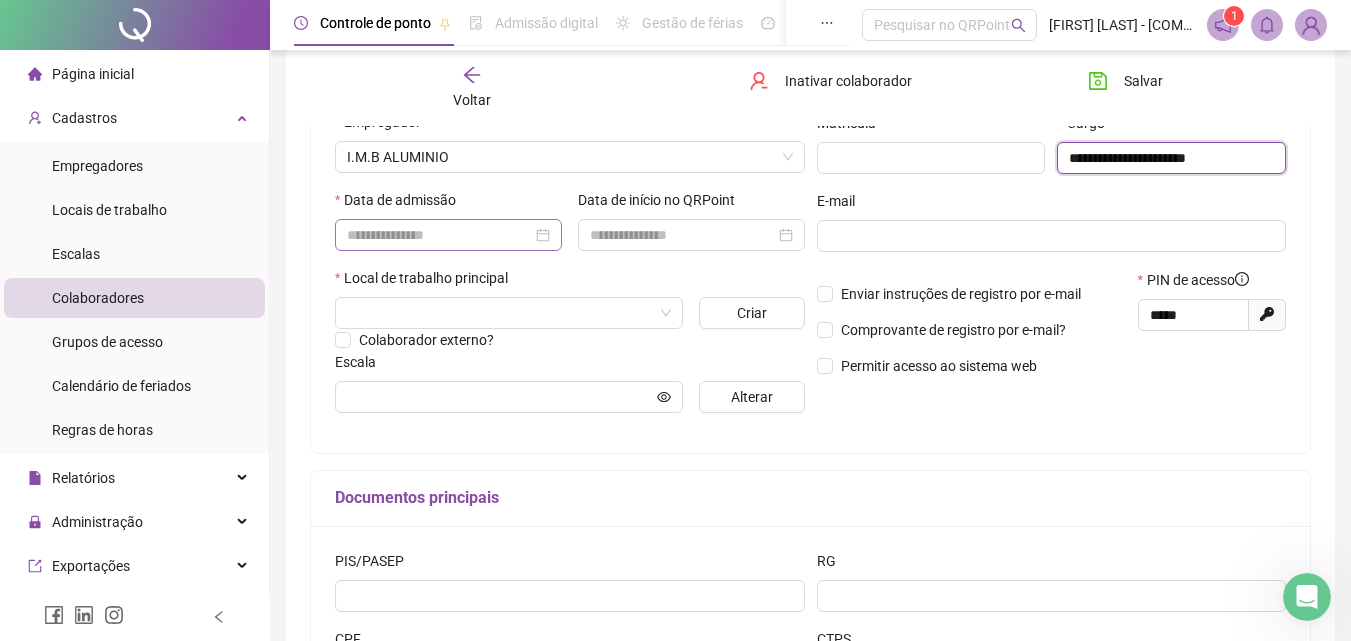 type on "**********" 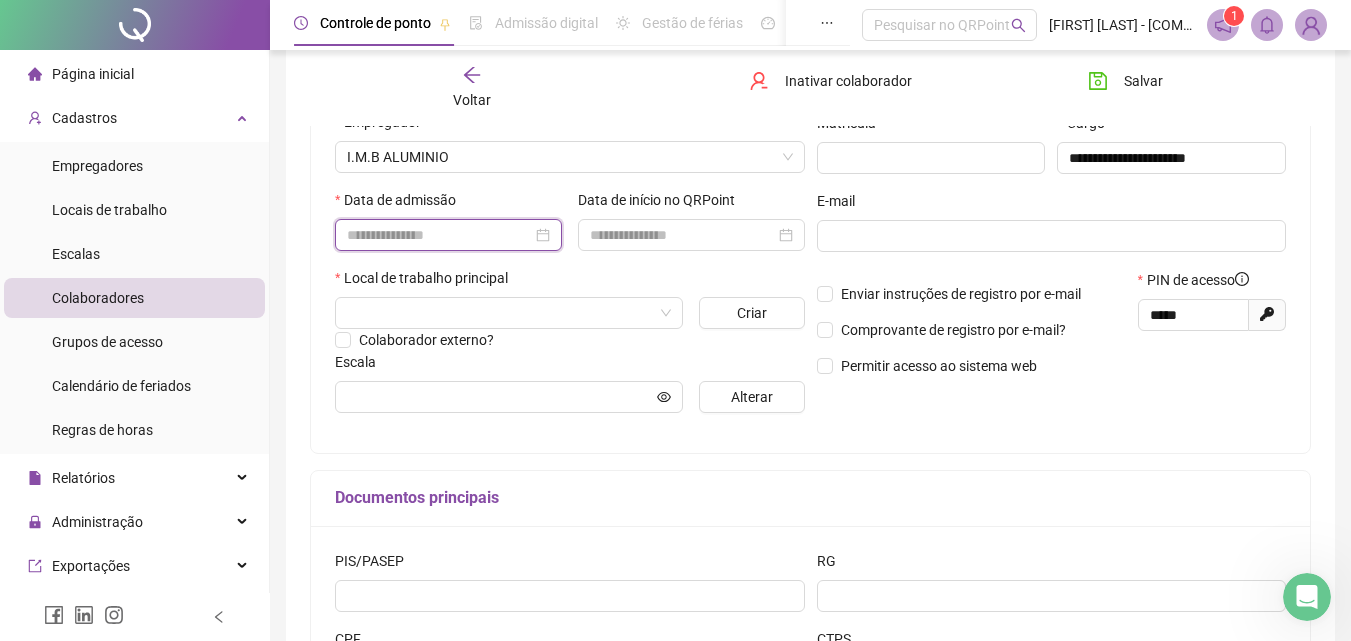 click at bounding box center (439, 235) 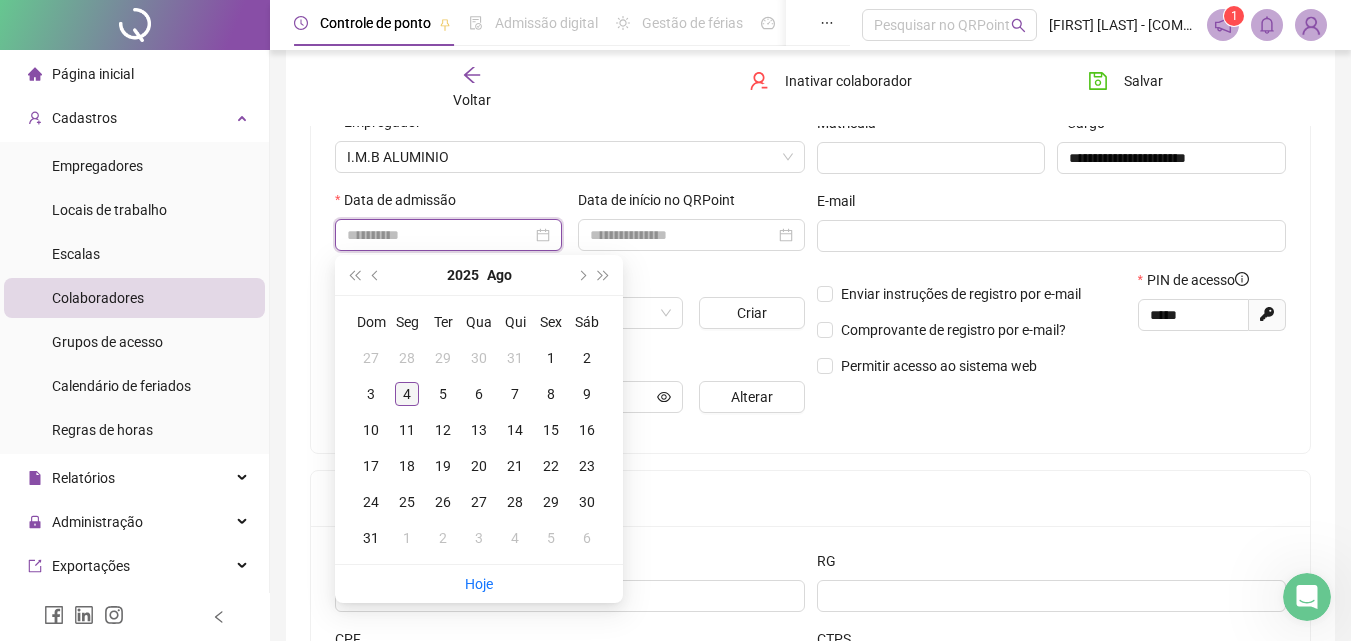 type on "**********" 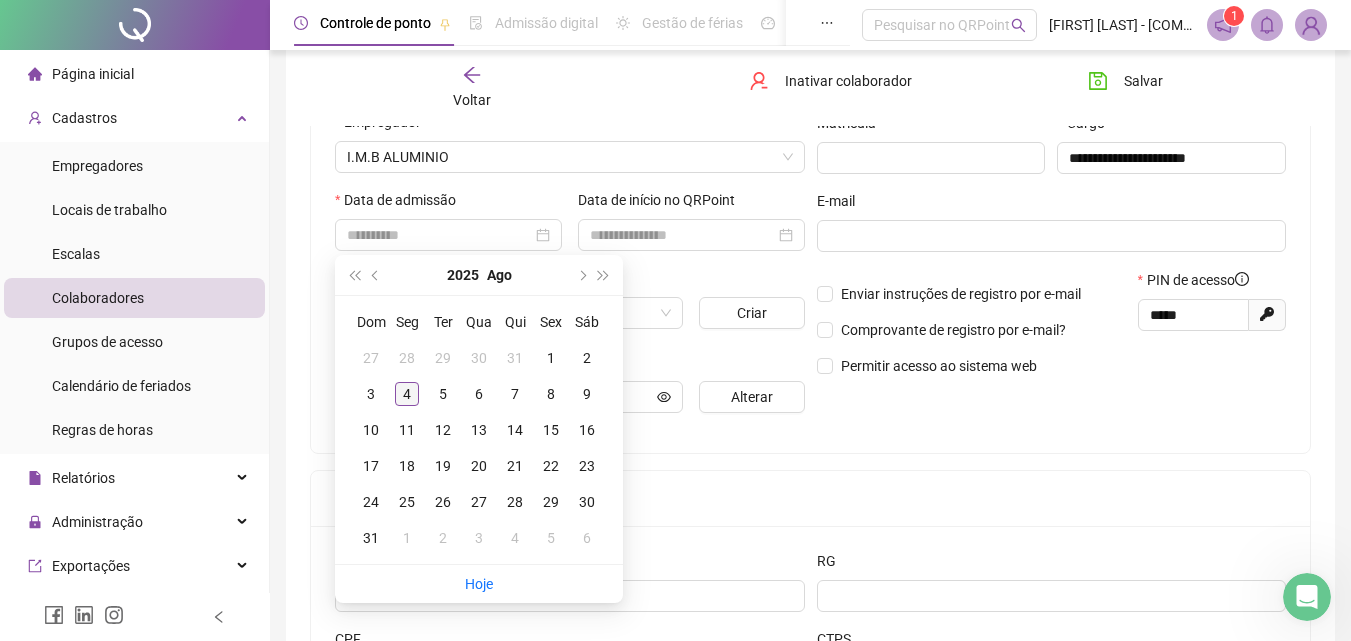 click on "4" at bounding box center [407, 394] 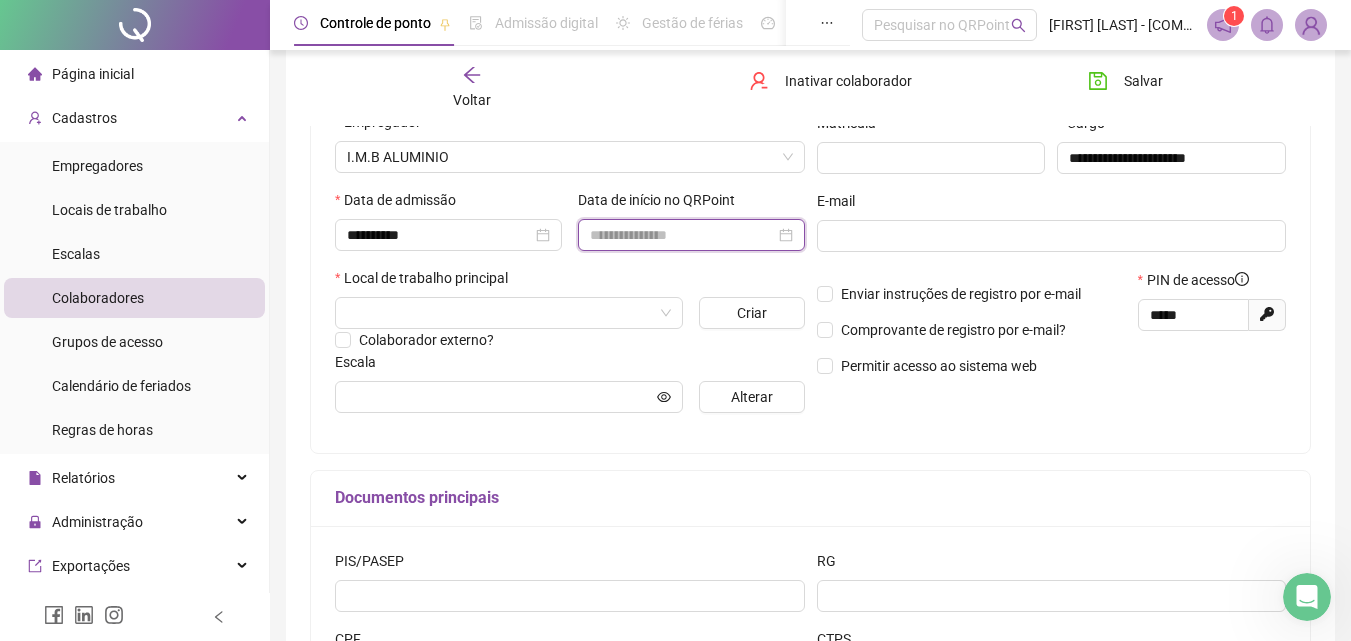 click at bounding box center [682, 235] 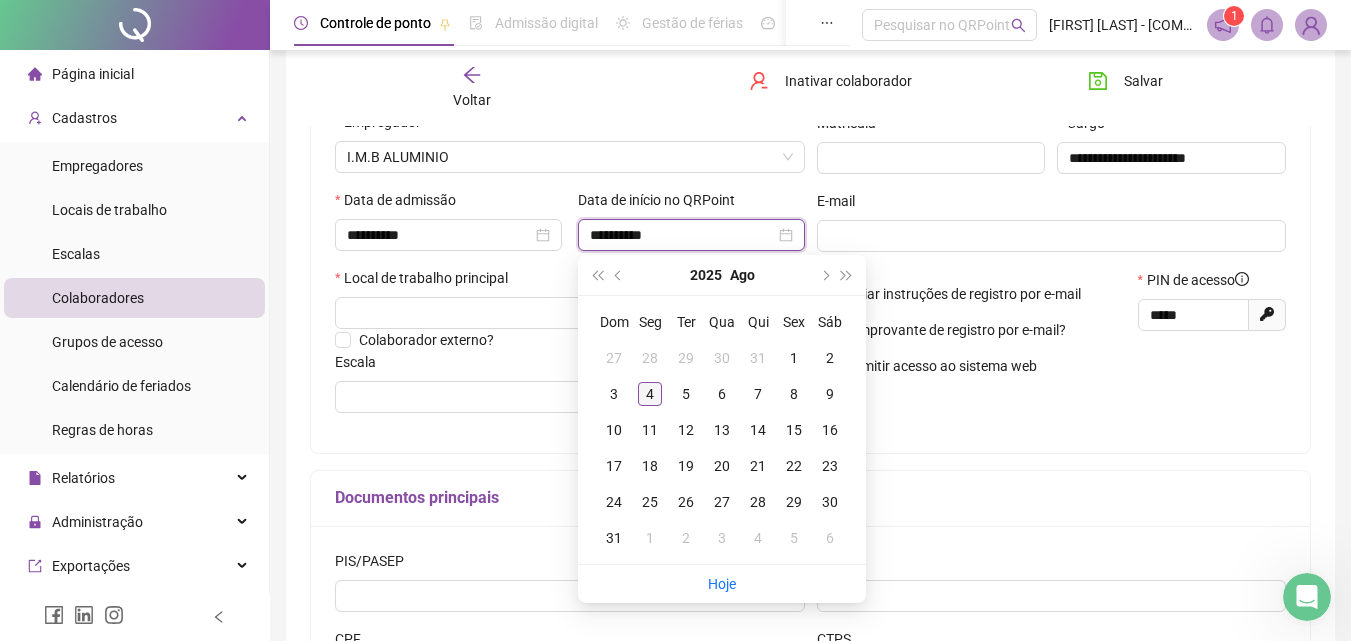 type on "**********" 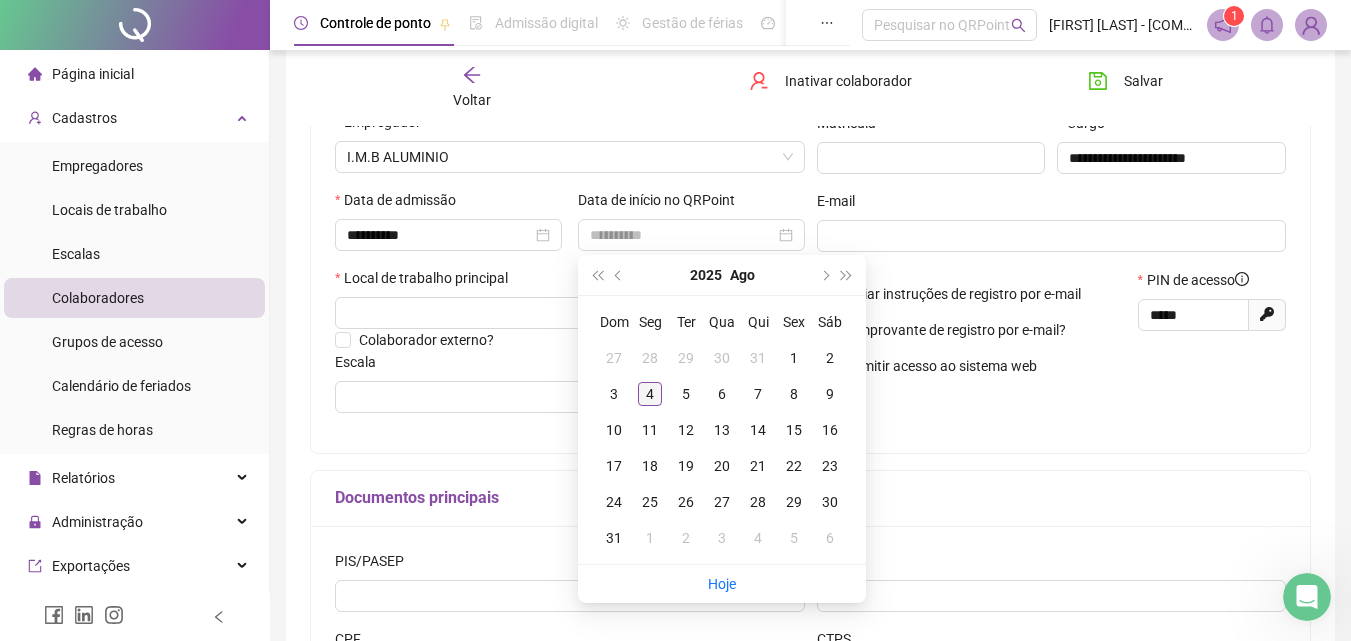 click on "4" at bounding box center (650, 394) 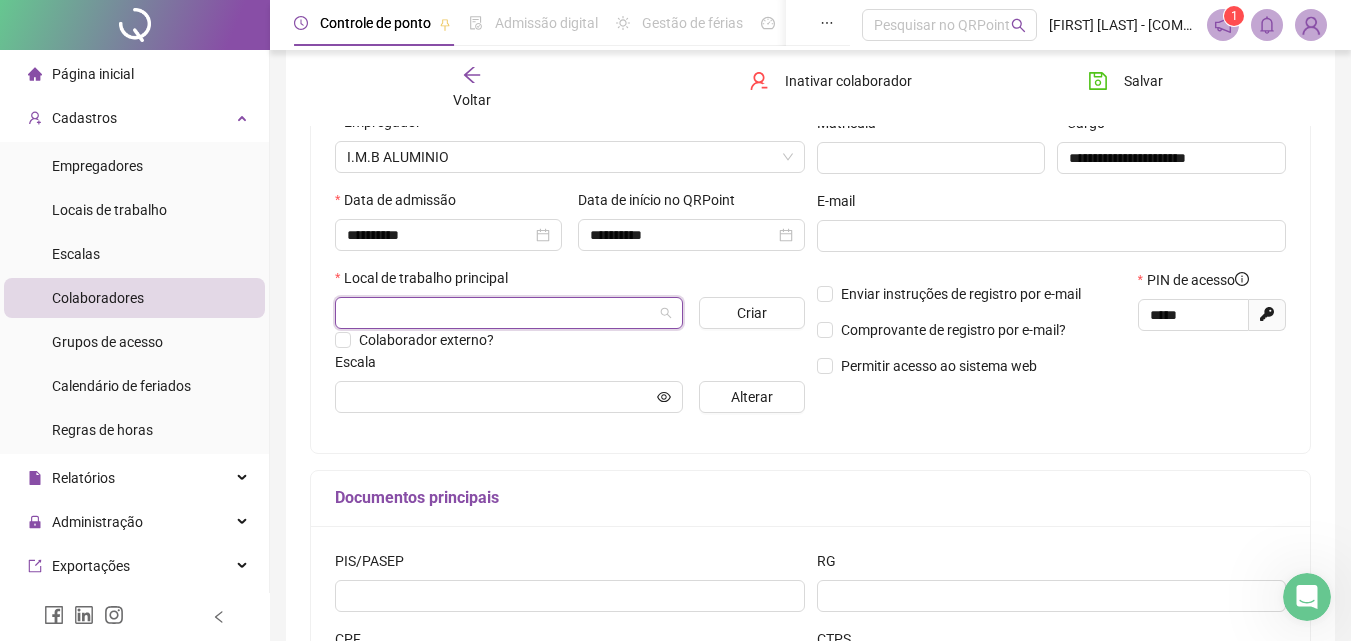 click at bounding box center [500, 313] 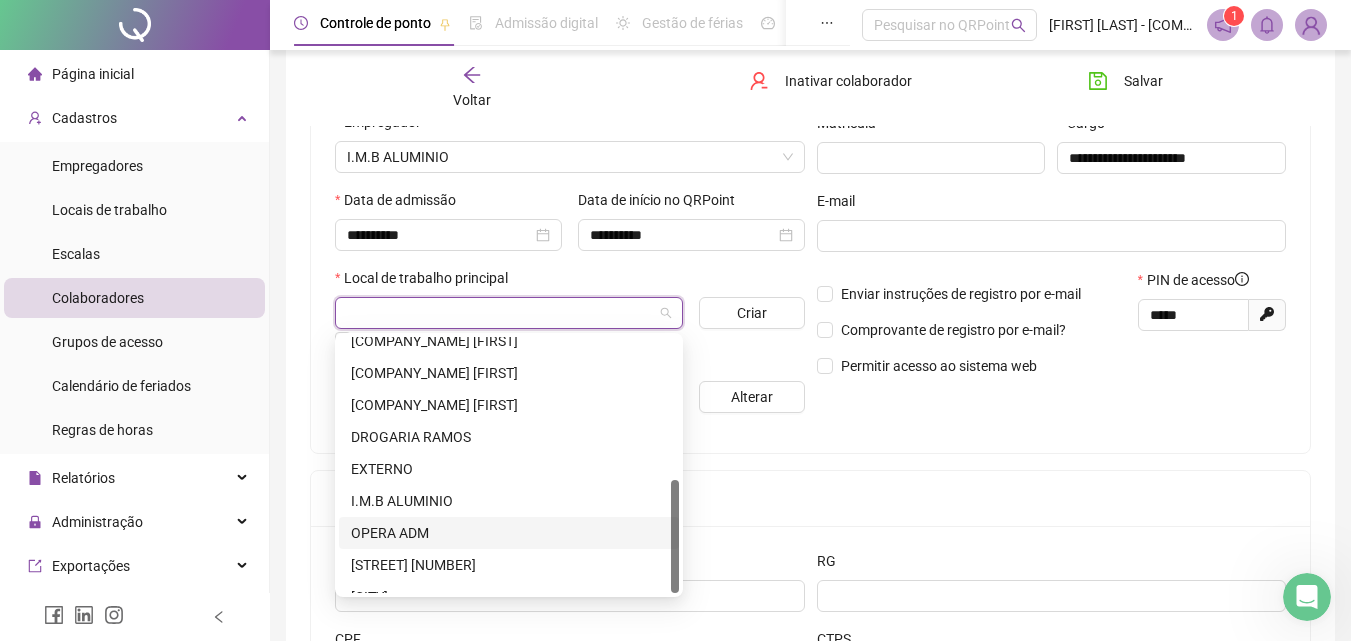 scroll, scrollTop: 320, scrollLeft: 0, axis: vertical 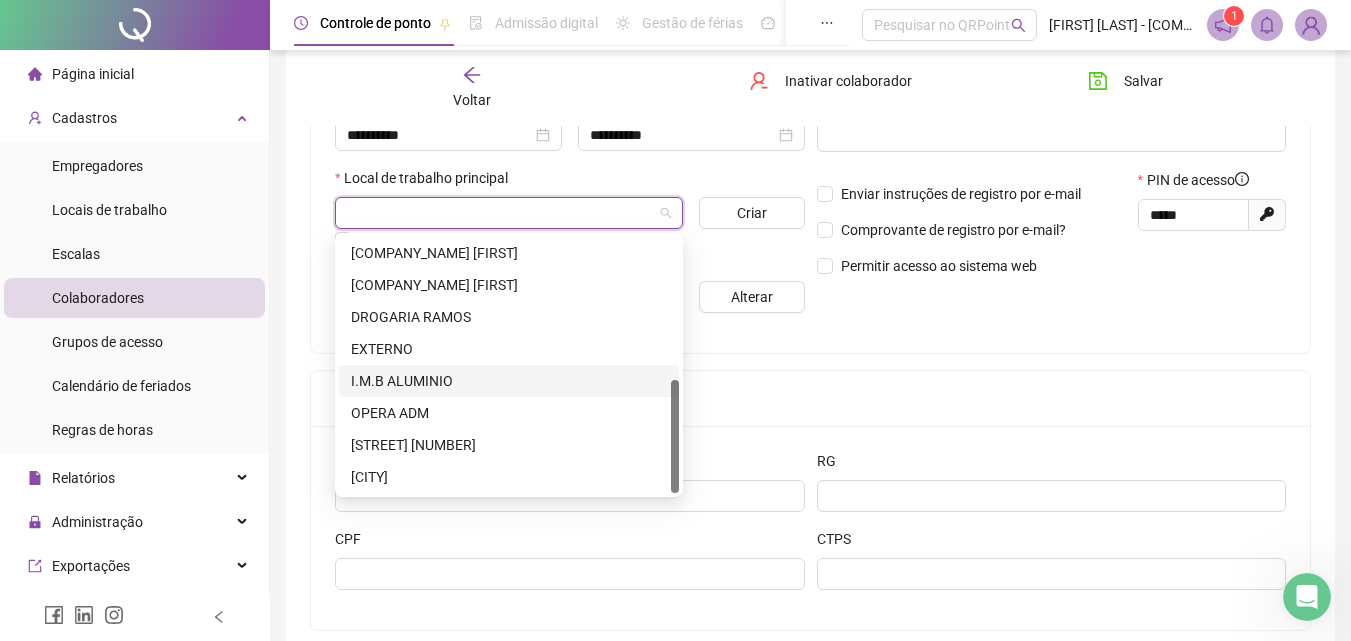 click on "I.M.B ALUMINIO" at bounding box center [509, 381] 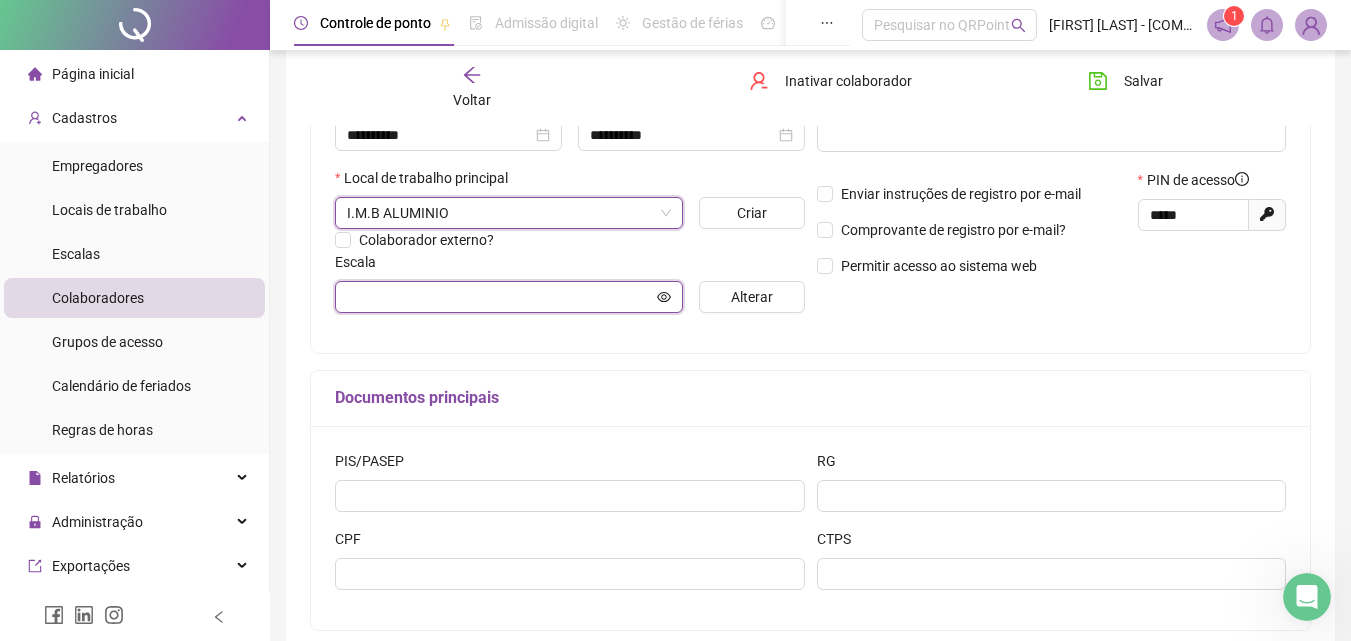 click at bounding box center [500, 297] 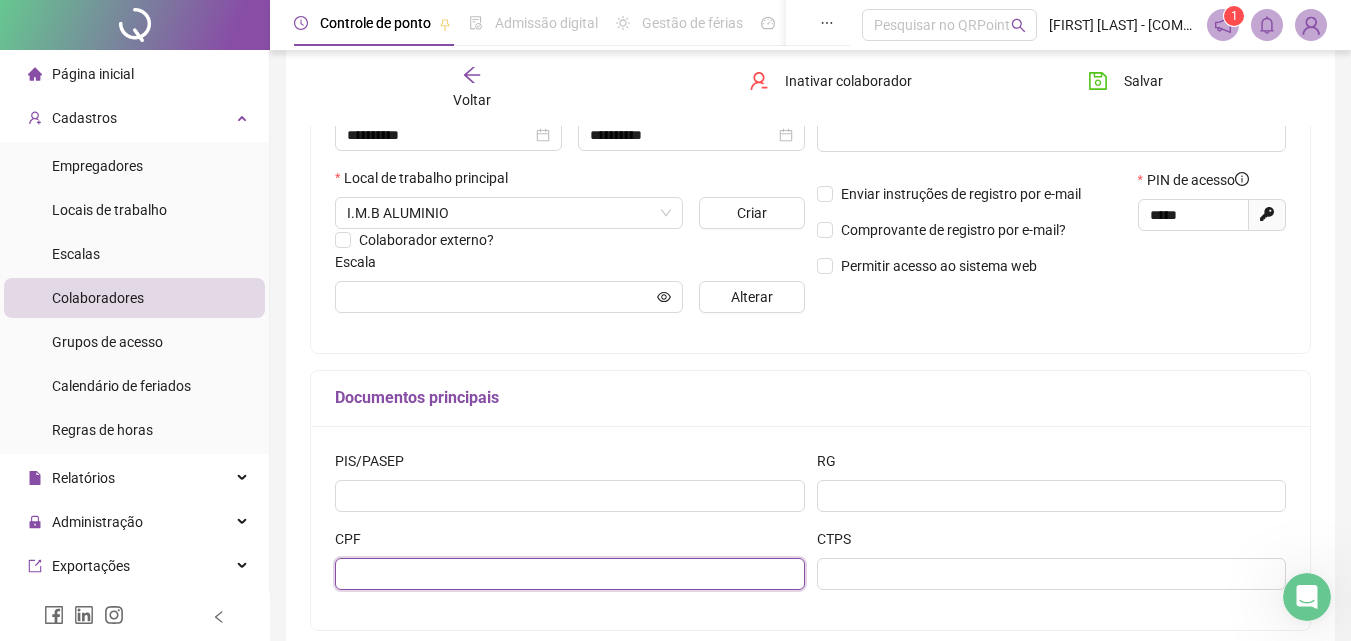 click at bounding box center (570, 574) 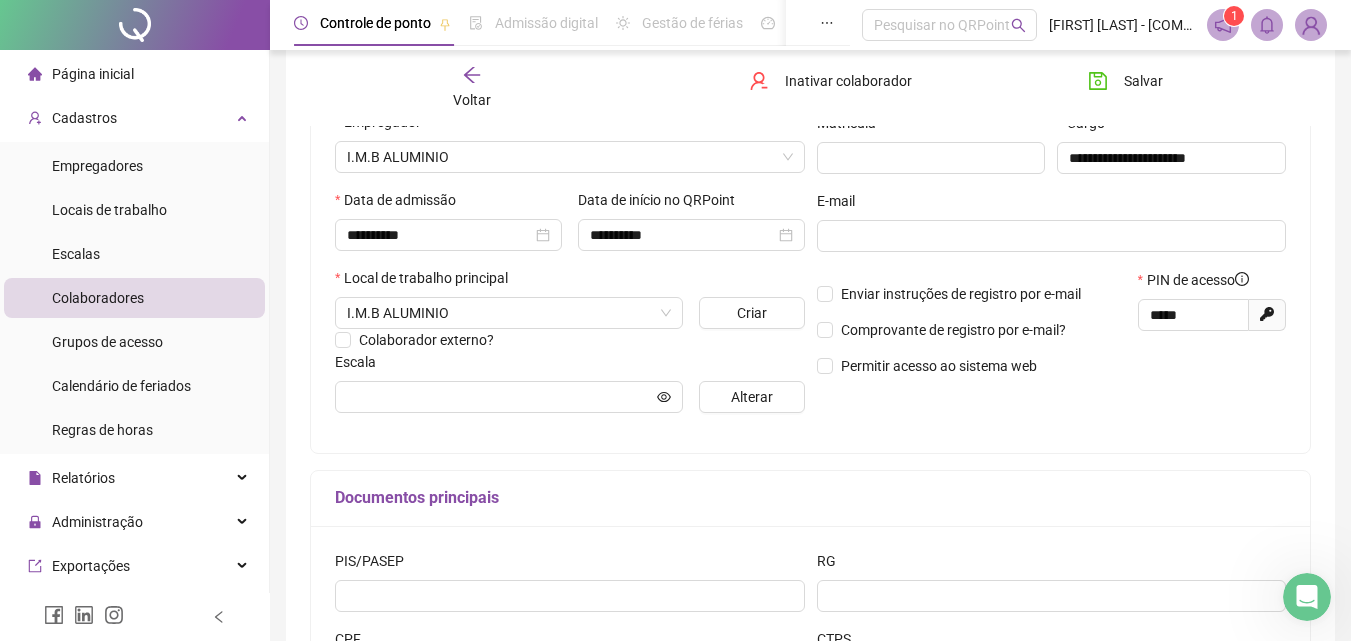 scroll, scrollTop: 500, scrollLeft: 0, axis: vertical 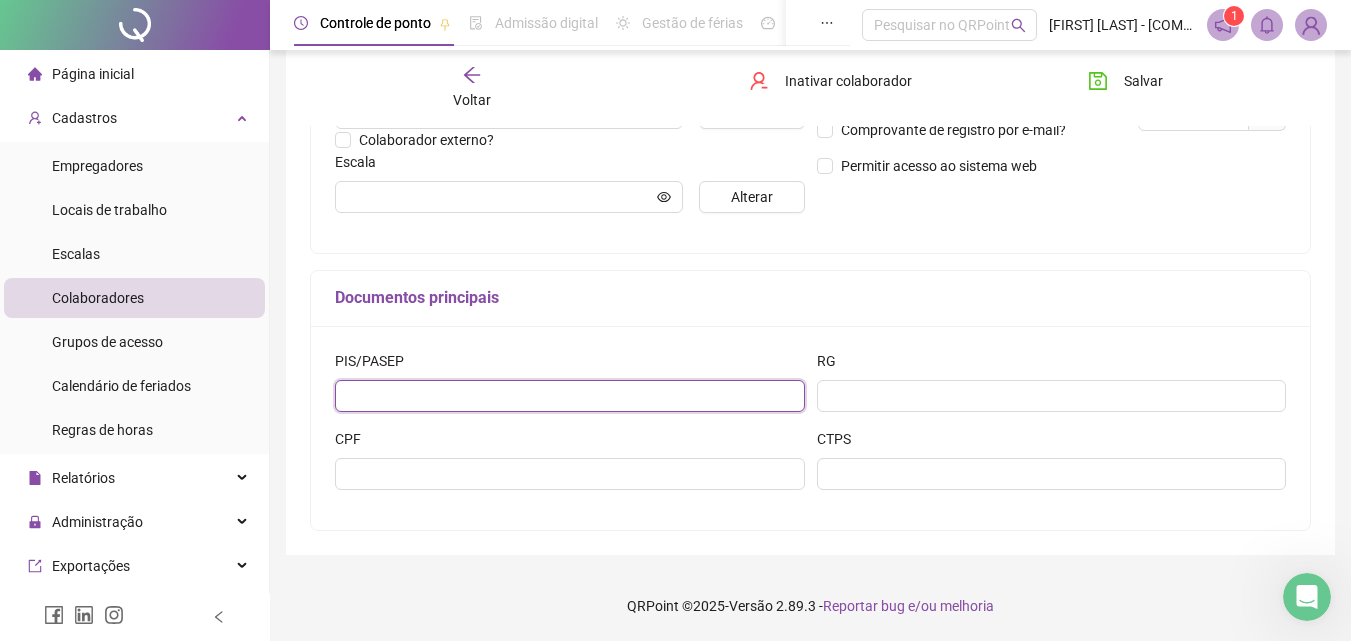 click at bounding box center [570, 396] 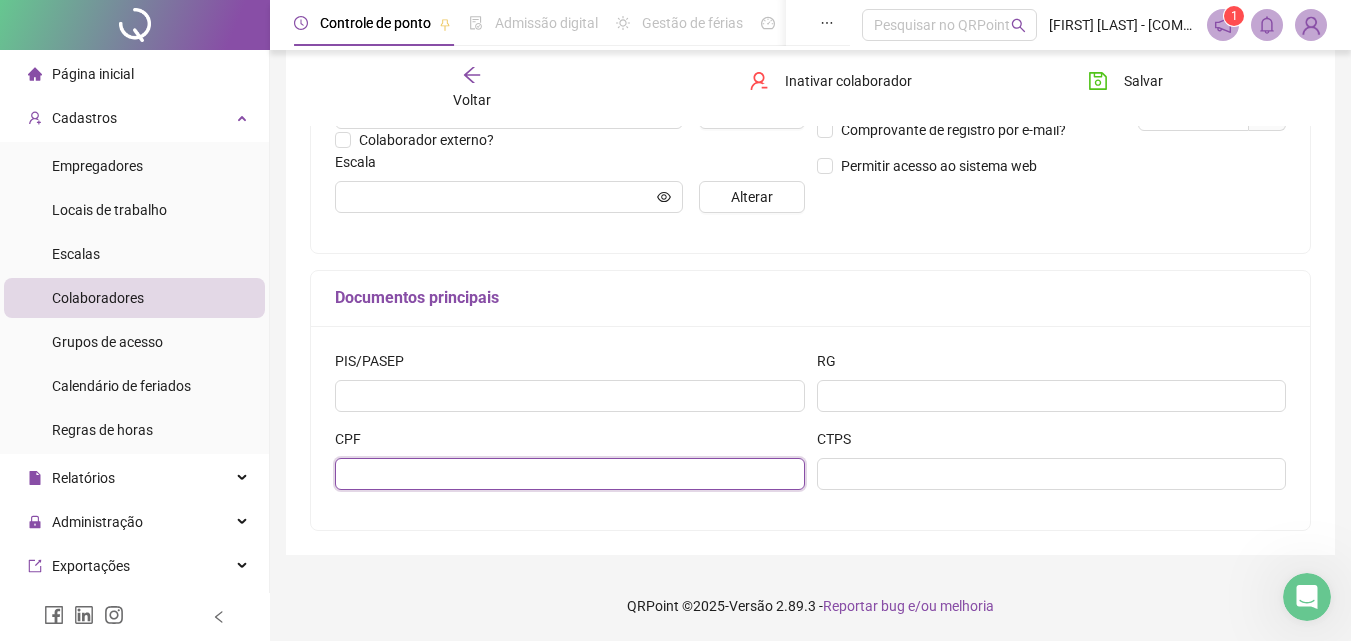 click at bounding box center (570, 474) 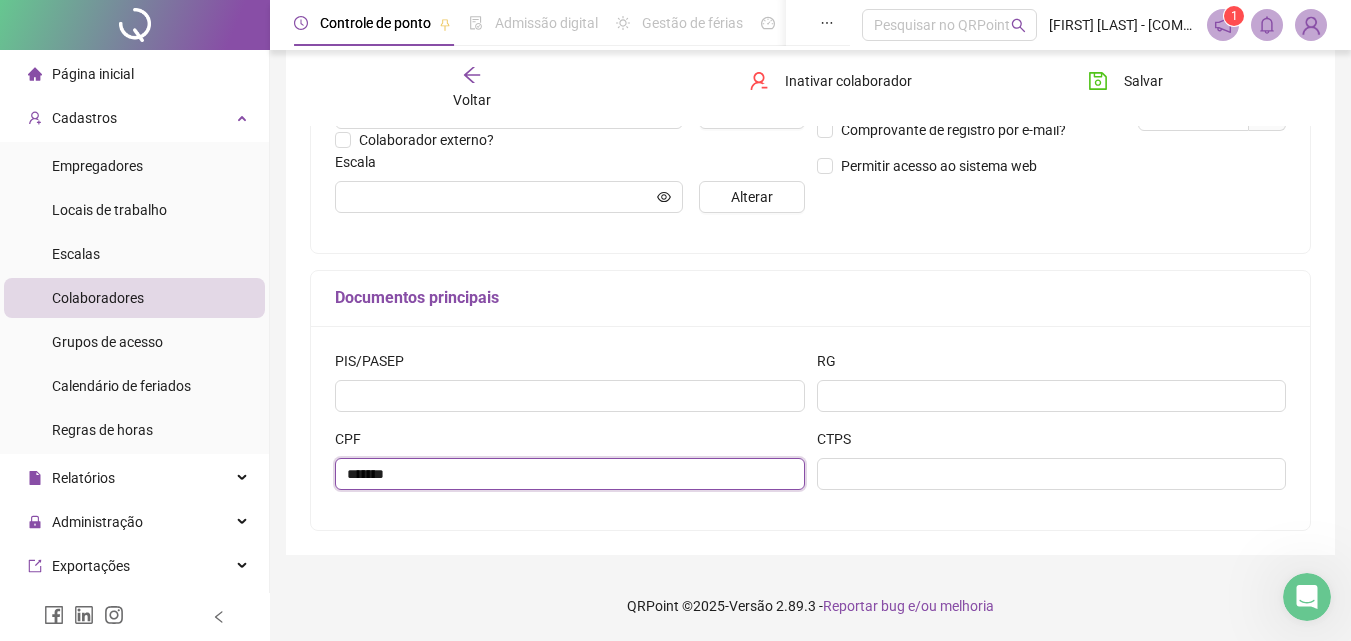 click on "*******" at bounding box center [570, 474] 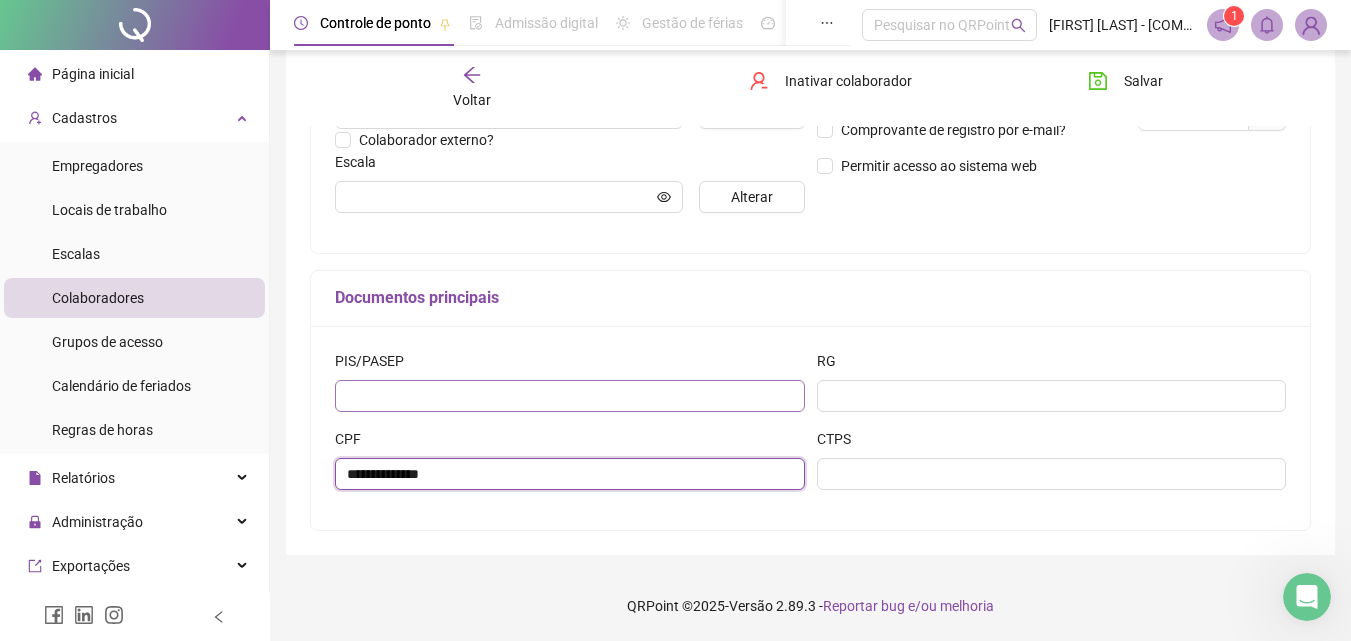type on "**********" 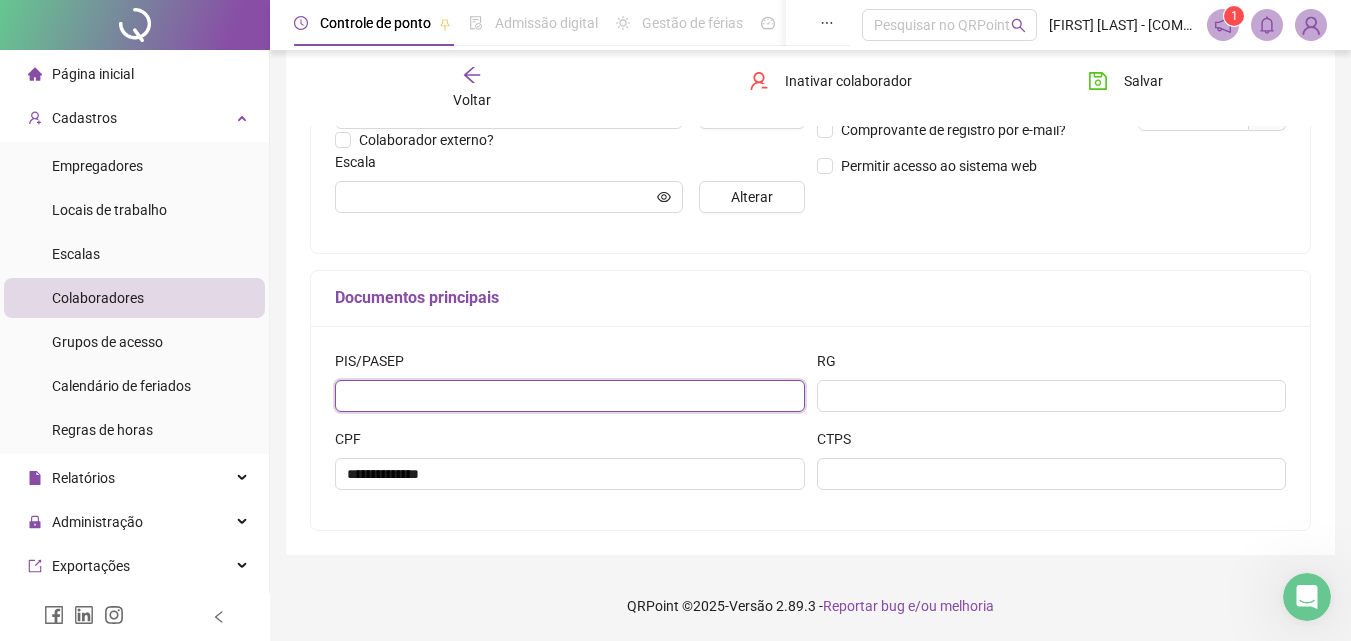 click at bounding box center (570, 396) 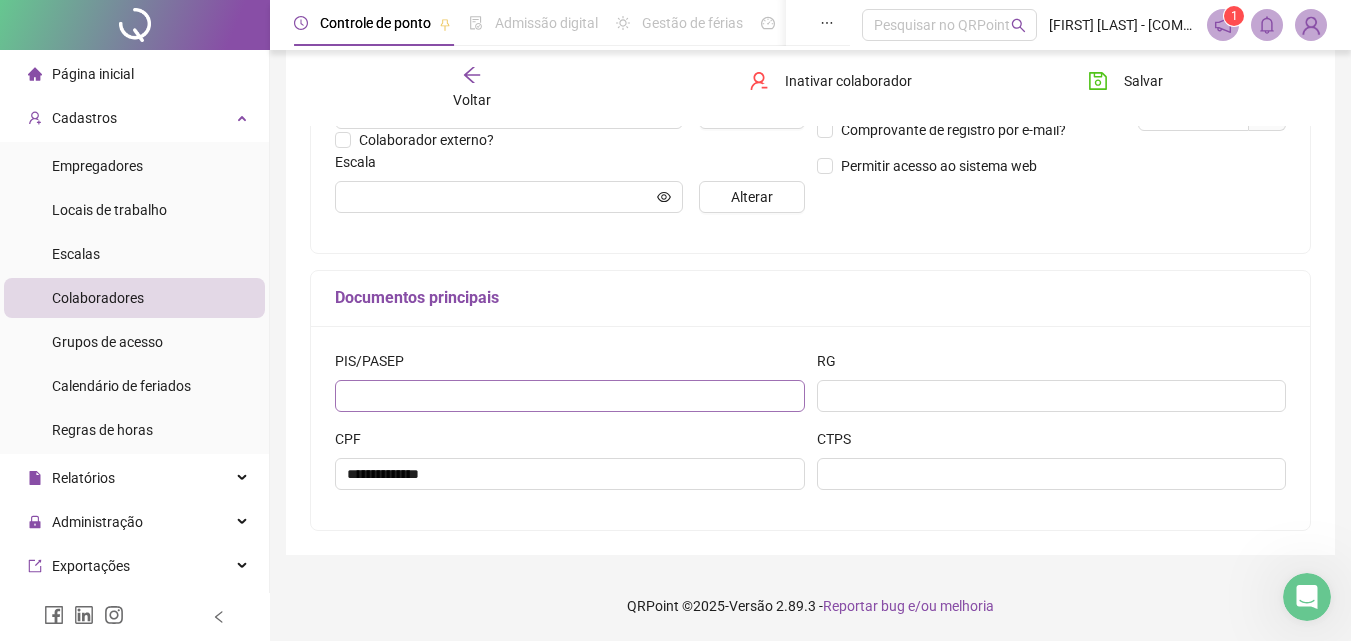 drag, startPoint x: 461, startPoint y: 414, endPoint x: 458, endPoint y: 393, distance: 21.213203 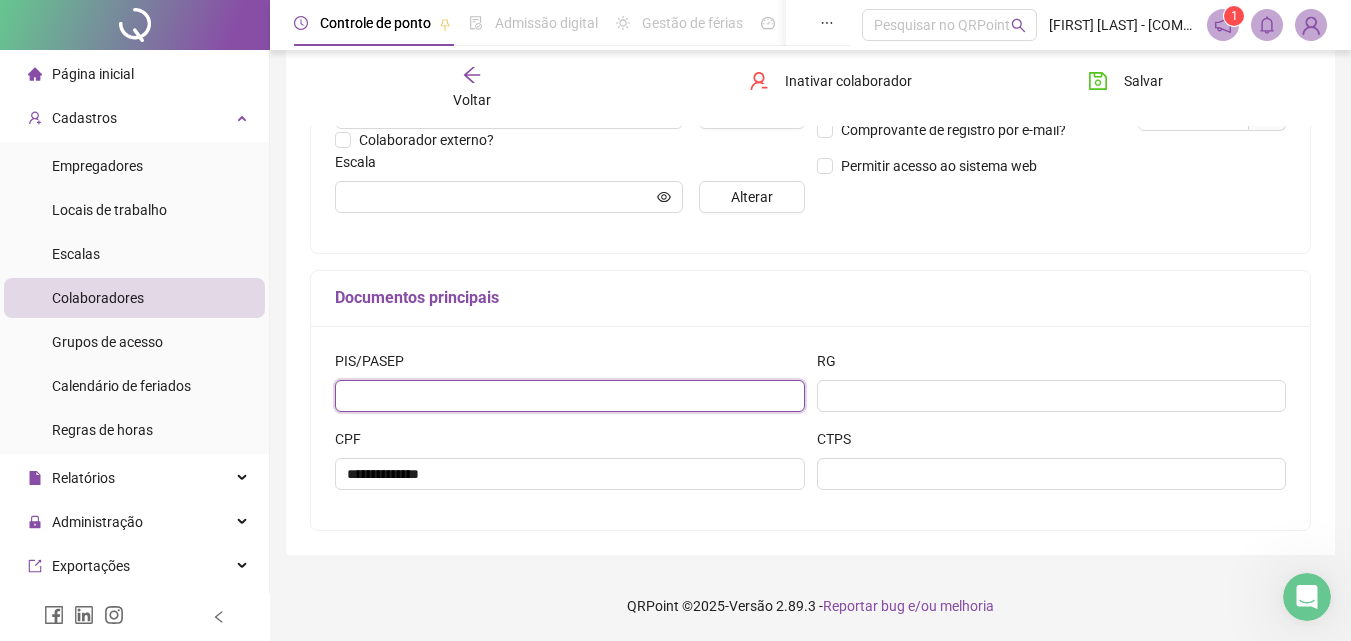 click at bounding box center [570, 396] 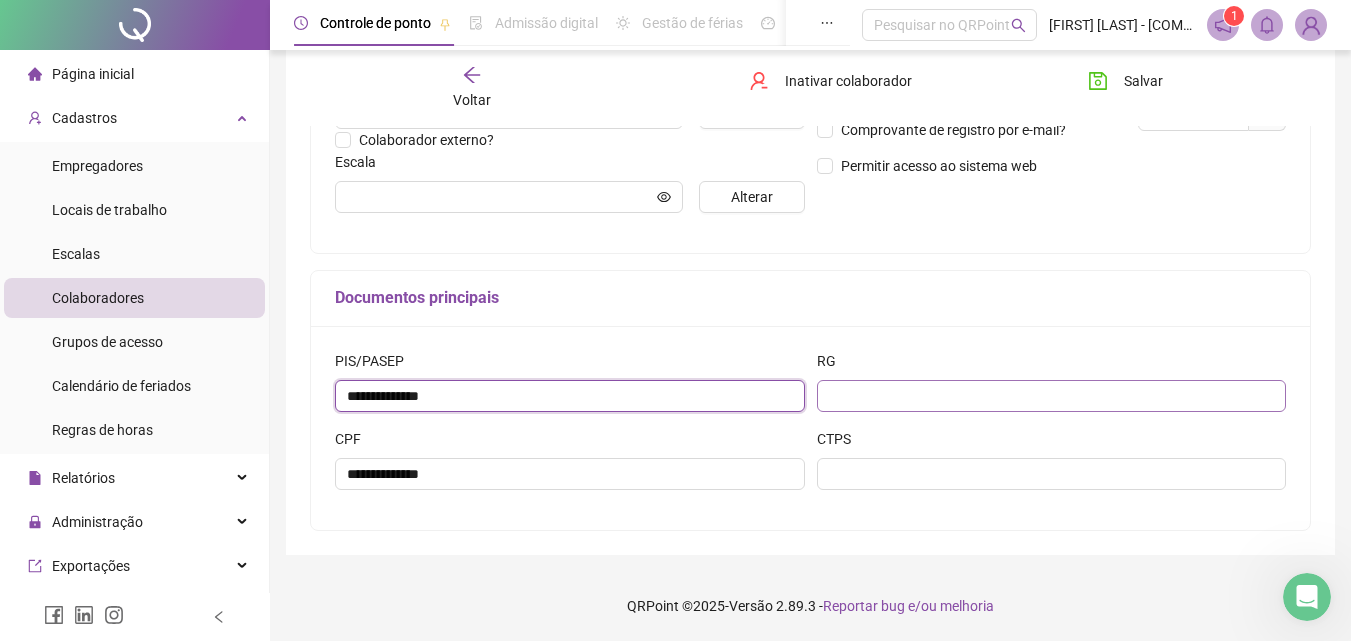 type on "**********" 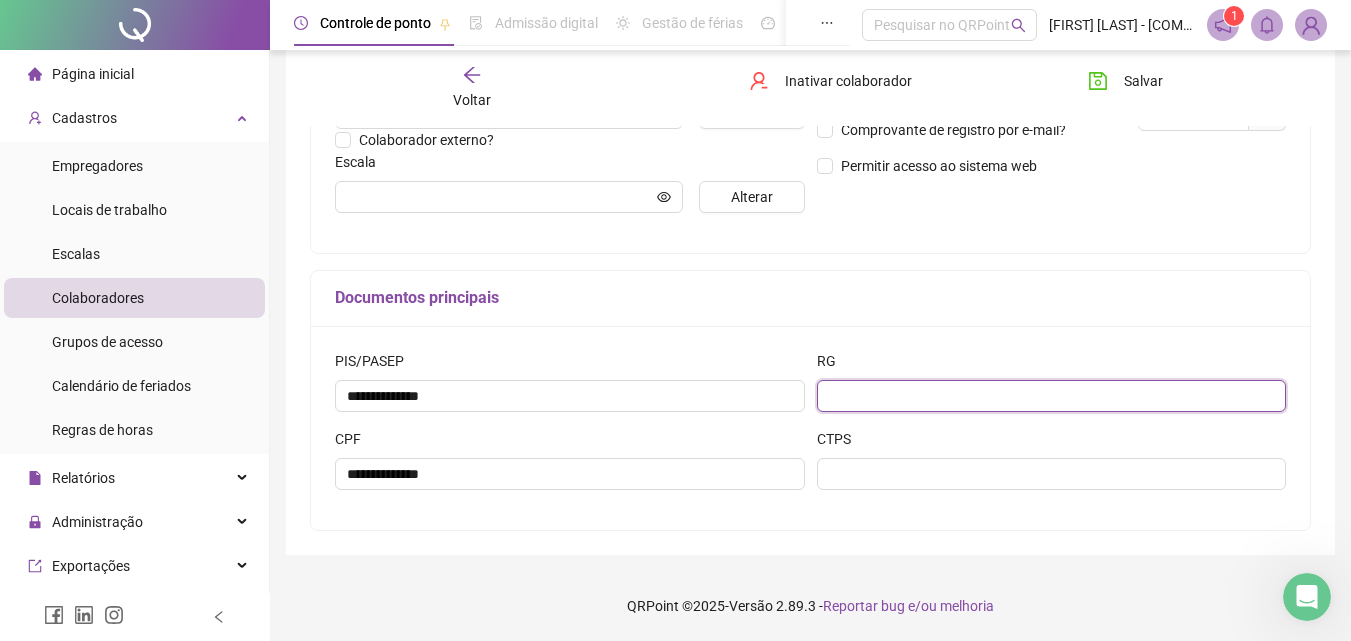 click at bounding box center [1052, 396] 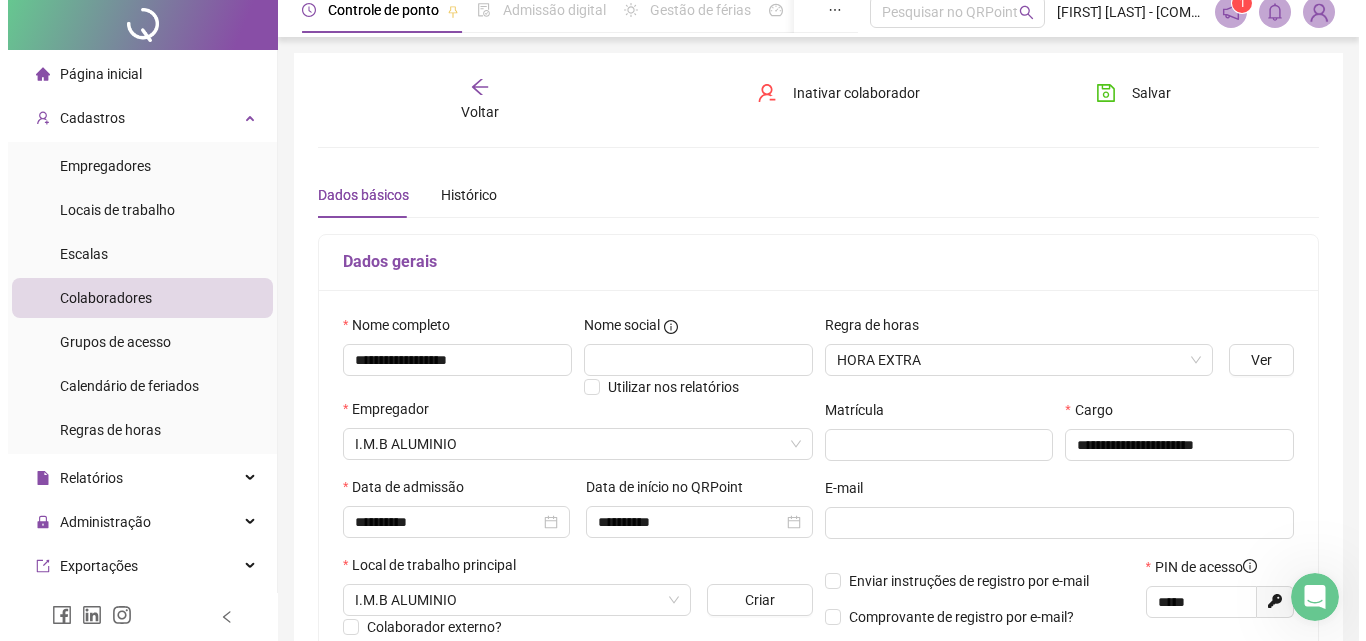 scroll, scrollTop: 300, scrollLeft: 0, axis: vertical 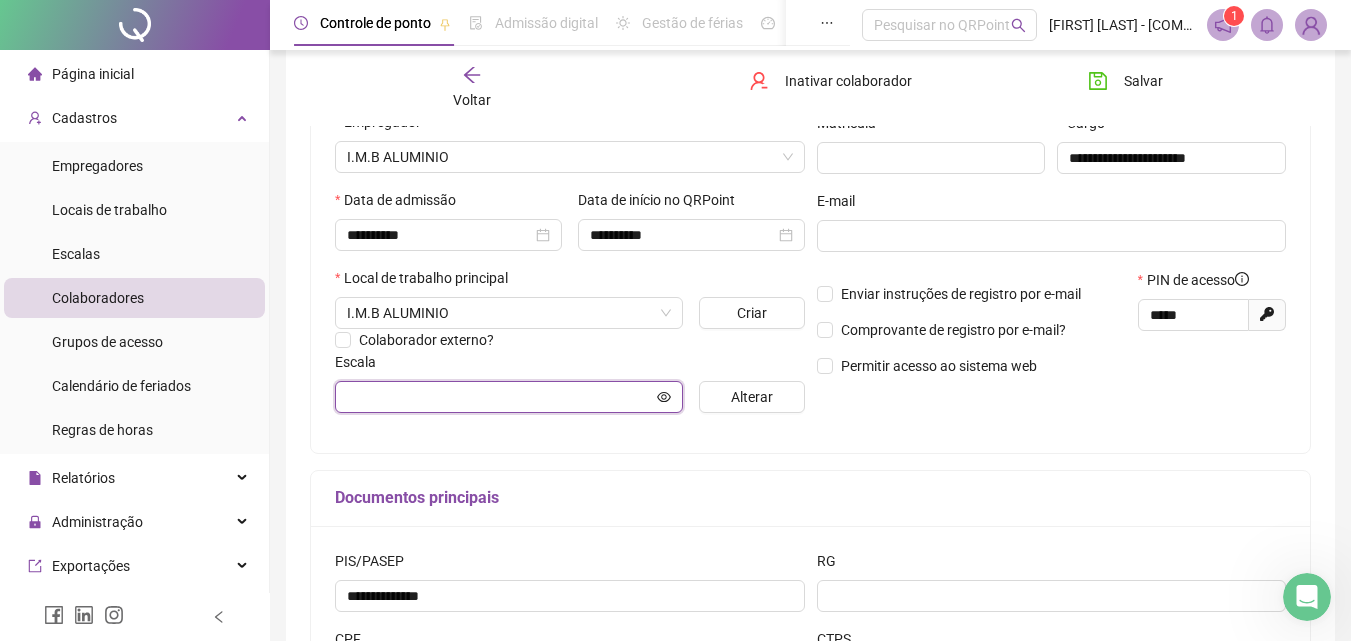 click at bounding box center (500, 397) 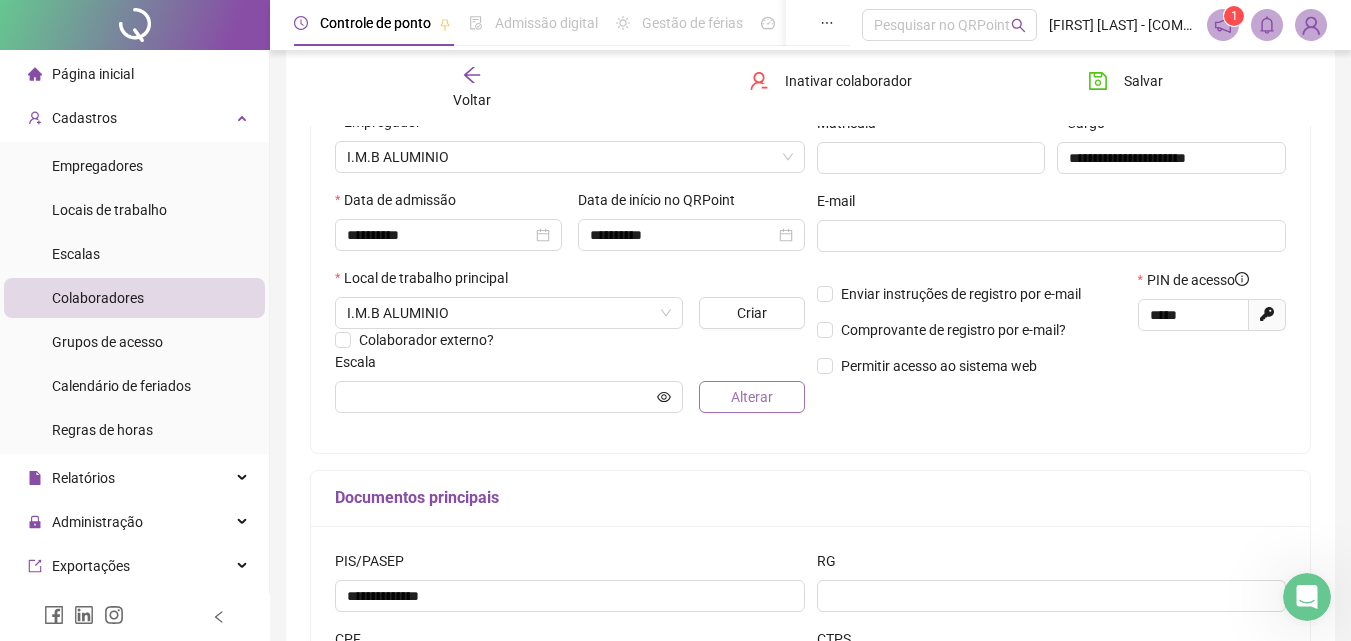 click on "Alterar" at bounding box center [752, 397] 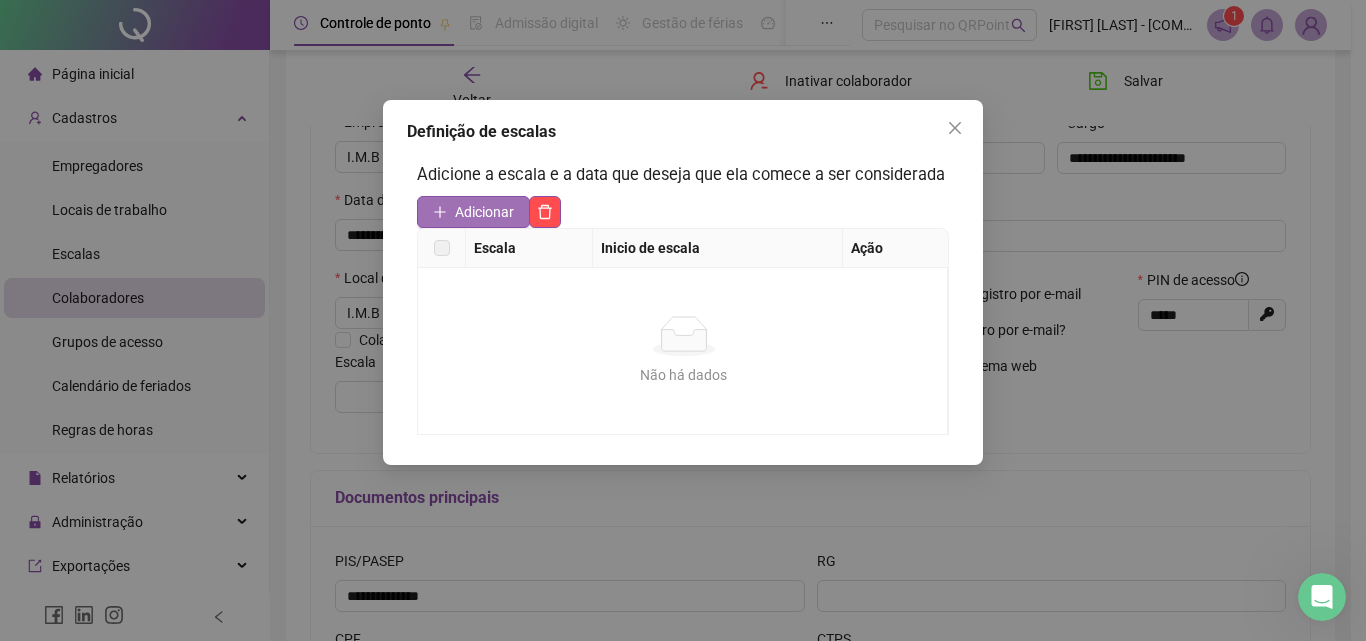 click on "Adicionar" at bounding box center (473, 212) 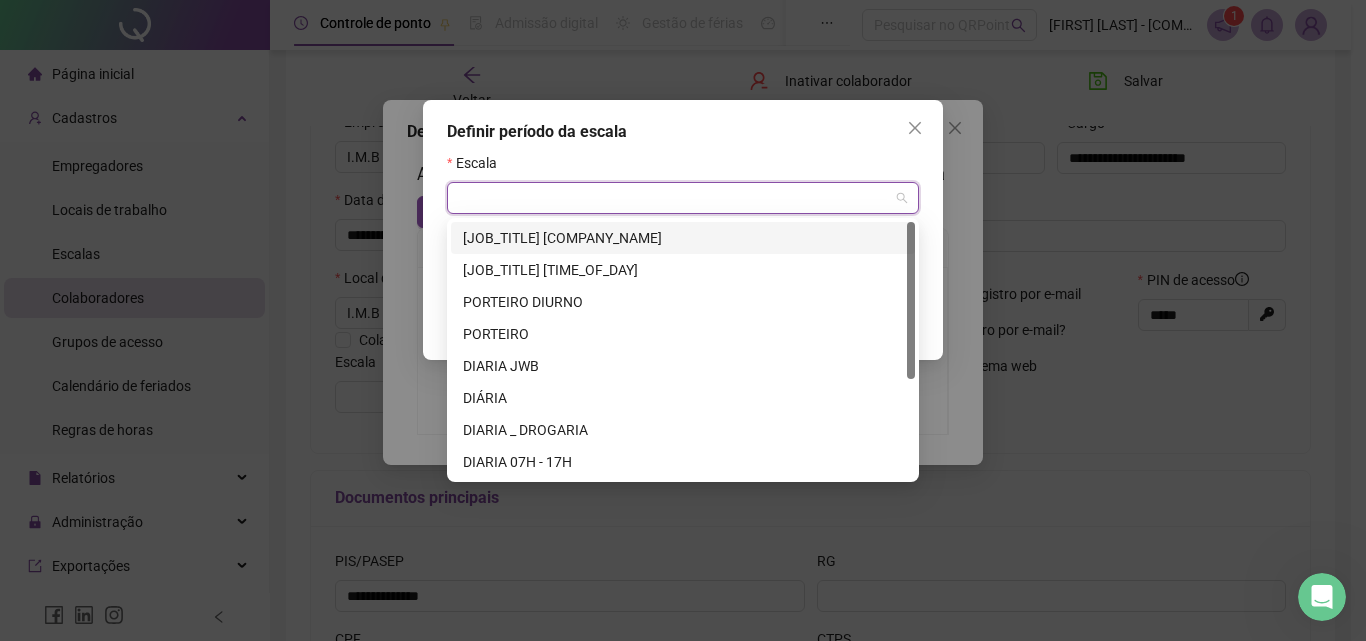 click at bounding box center [674, 198] 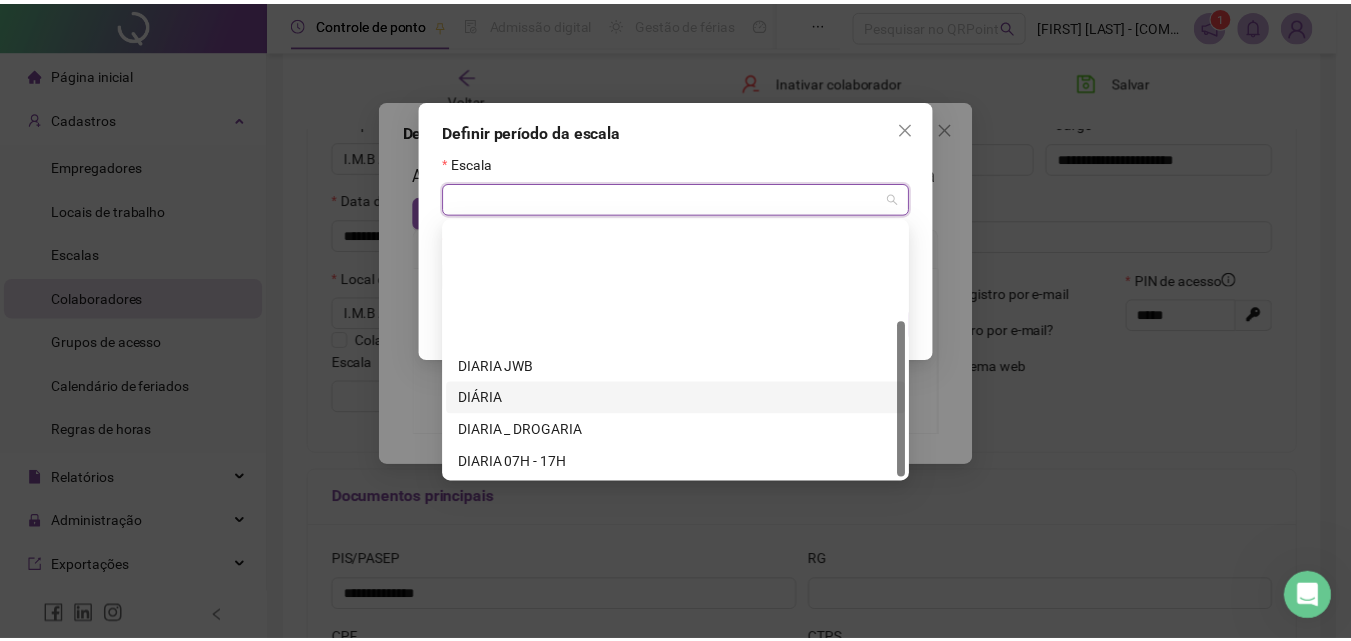 scroll, scrollTop: 160, scrollLeft: 0, axis: vertical 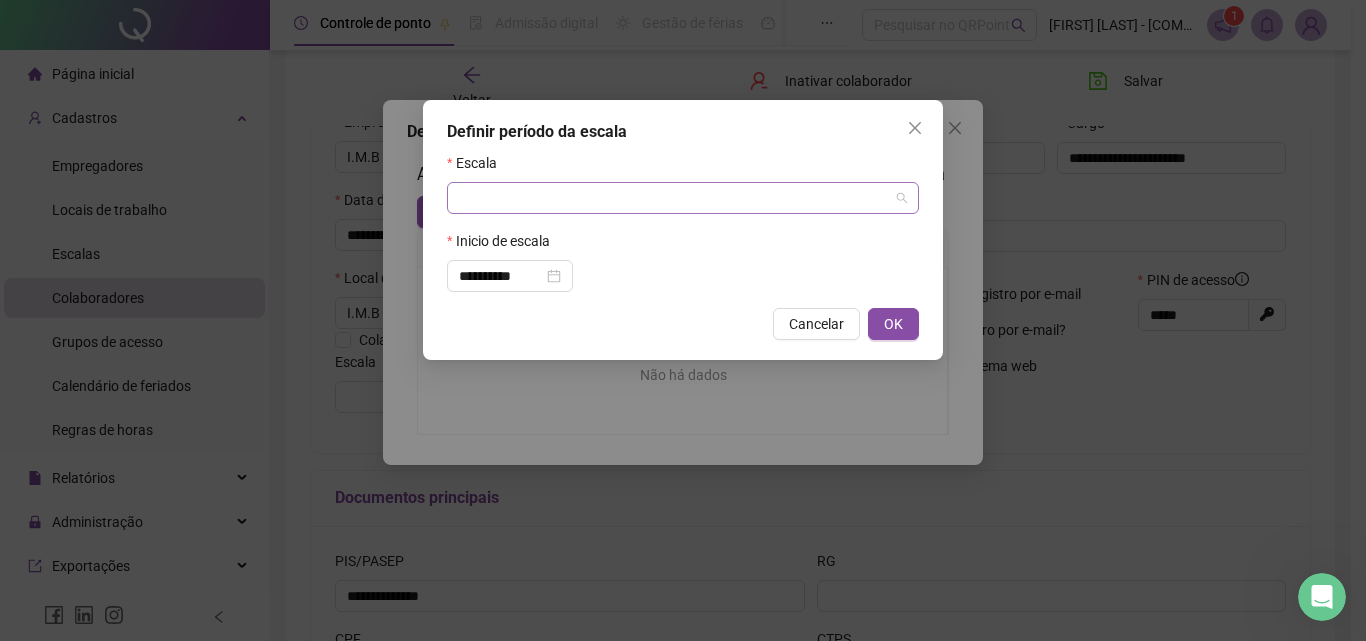 click at bounding box center (674, 198) 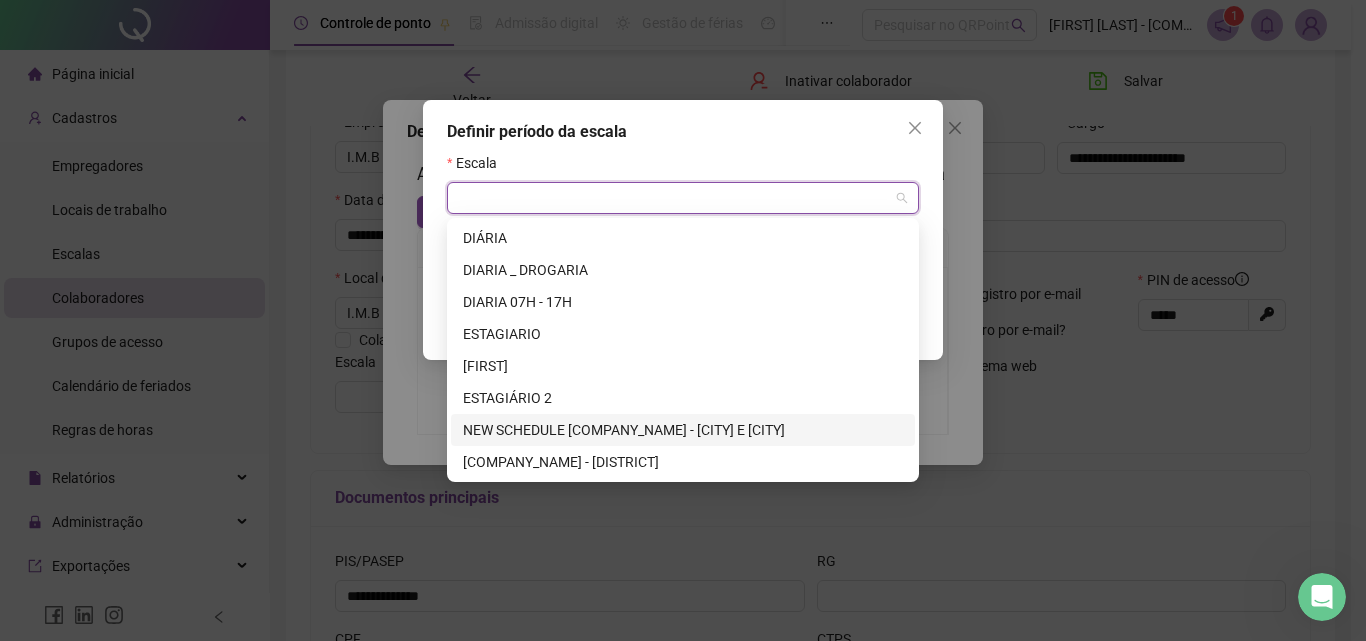click on "NEW SCHEDULE [COMPANY_NAME] - [CITY] E [CITY]" at bounding box center (683, 430) 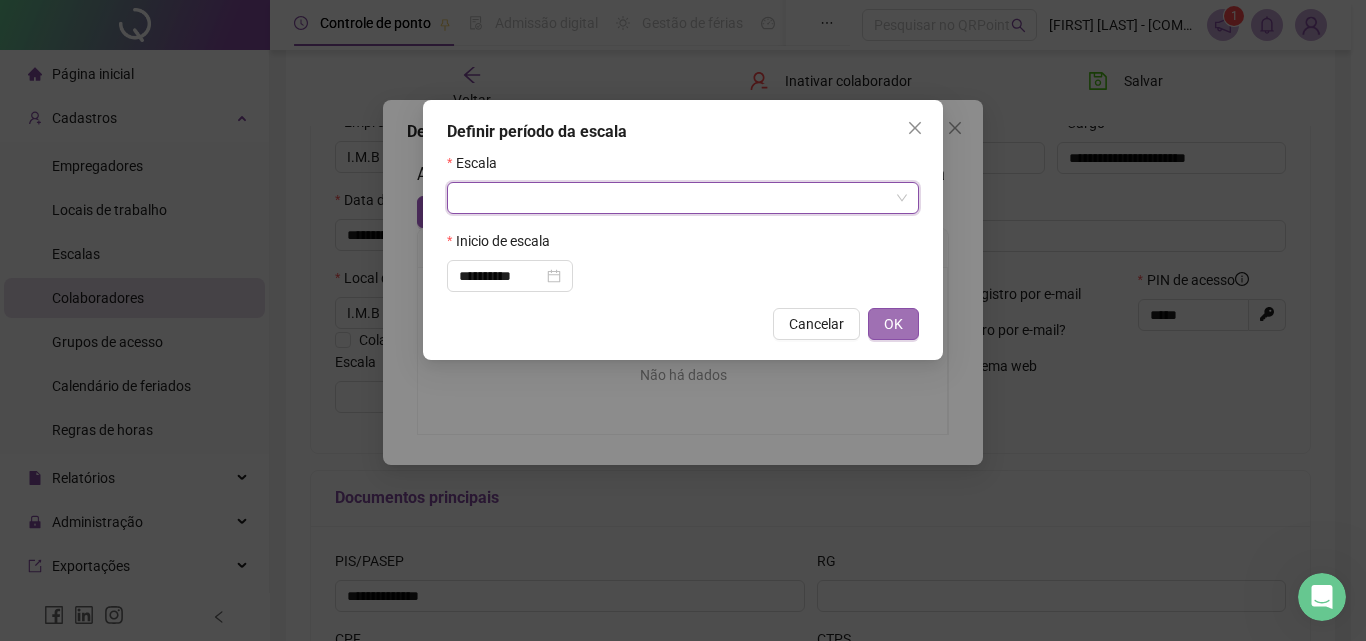 click on "OK" at bounding box center (893, 324) 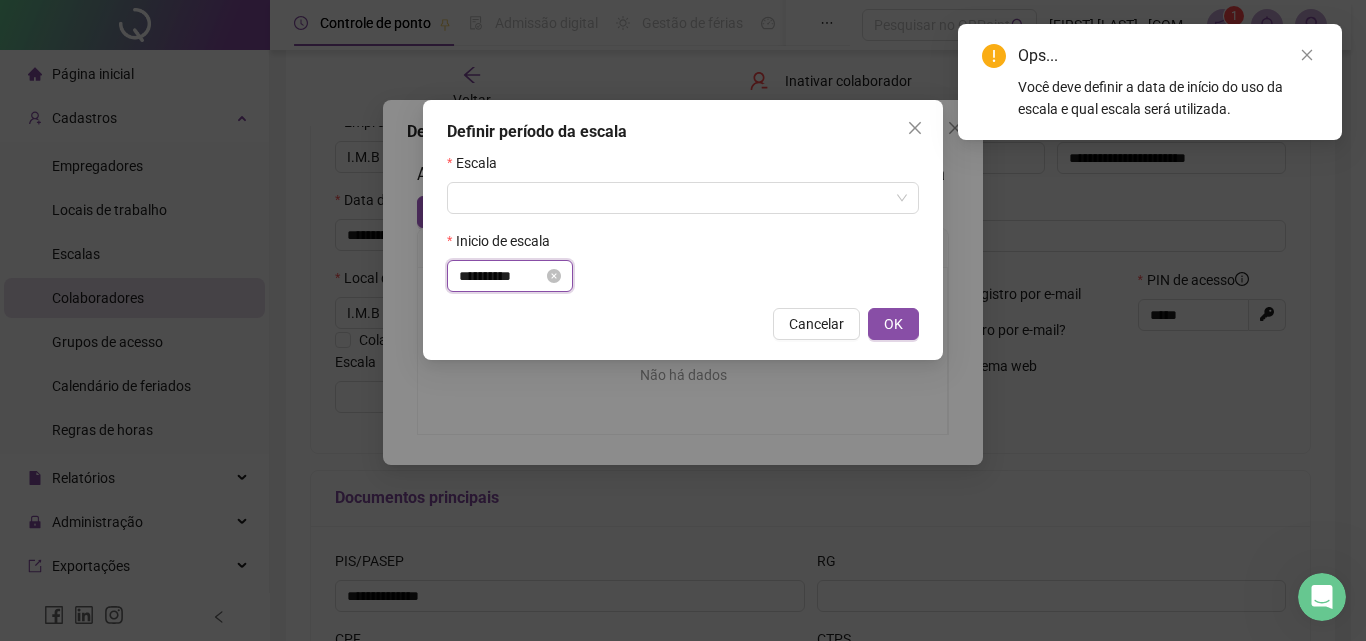 click on "**********" at bounding box center (501, 276) 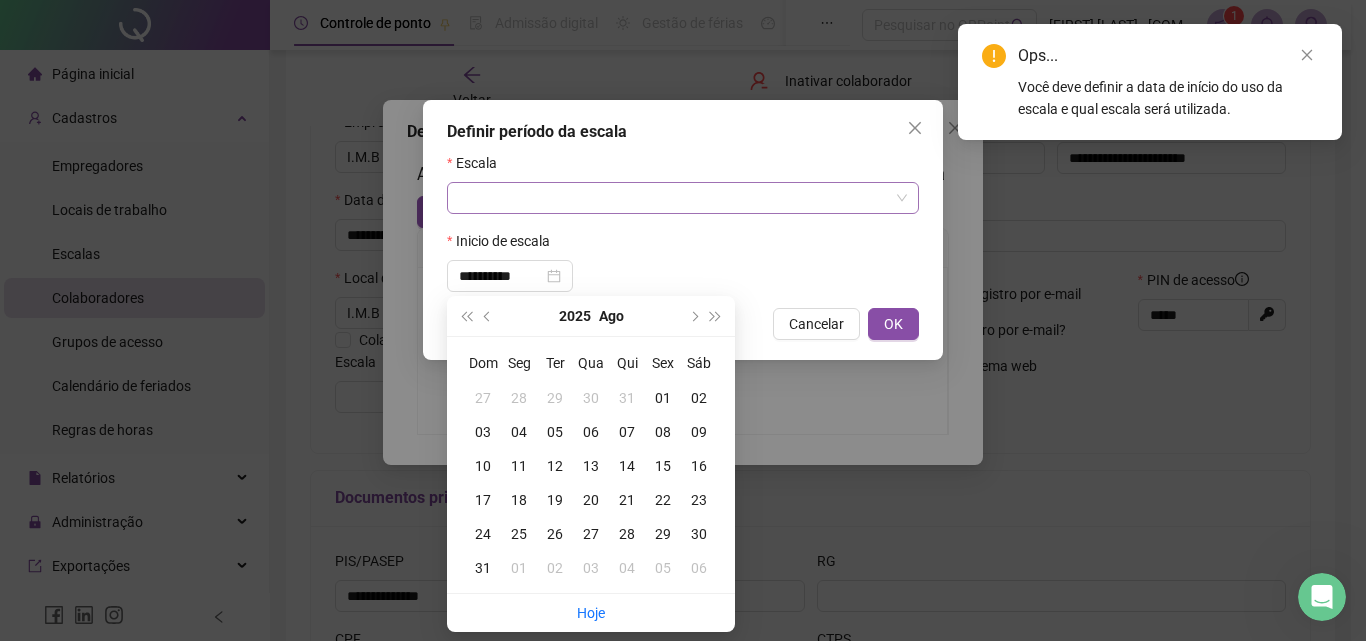 click at bounding box center [674, 198] 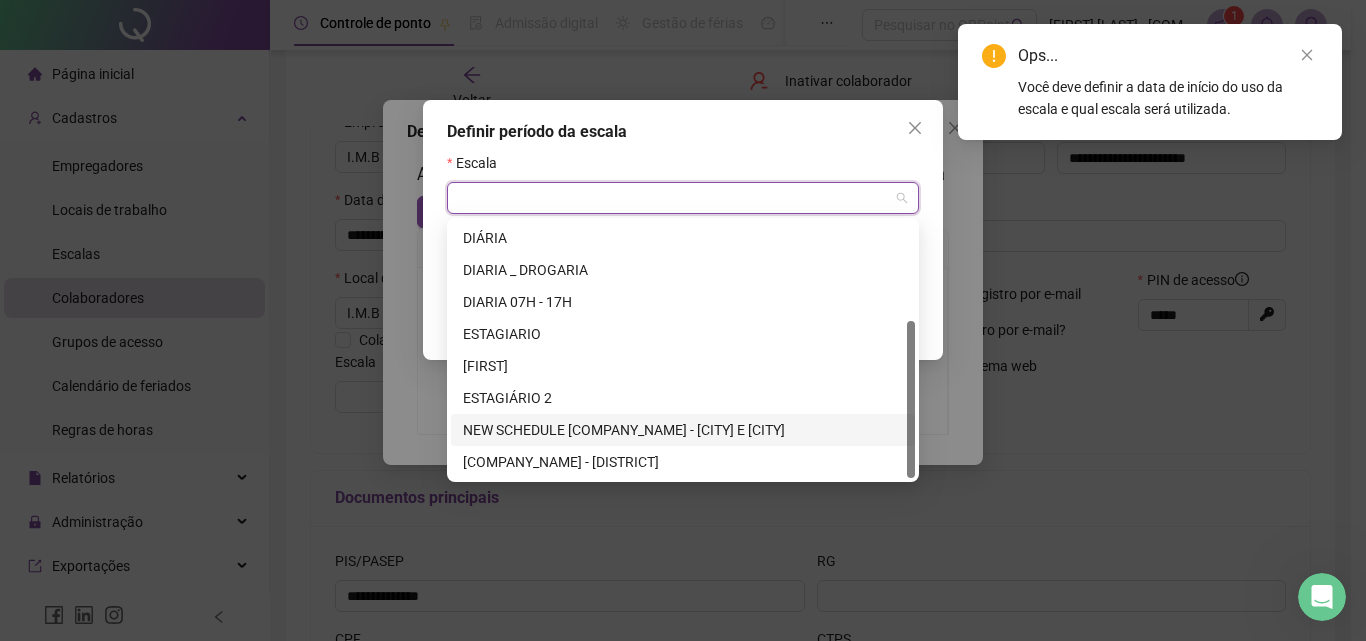 click on "NEW SCHEDULE [COMPANY_NAME] - [CITY] E [CITY]" at bounding box center [683, 430] 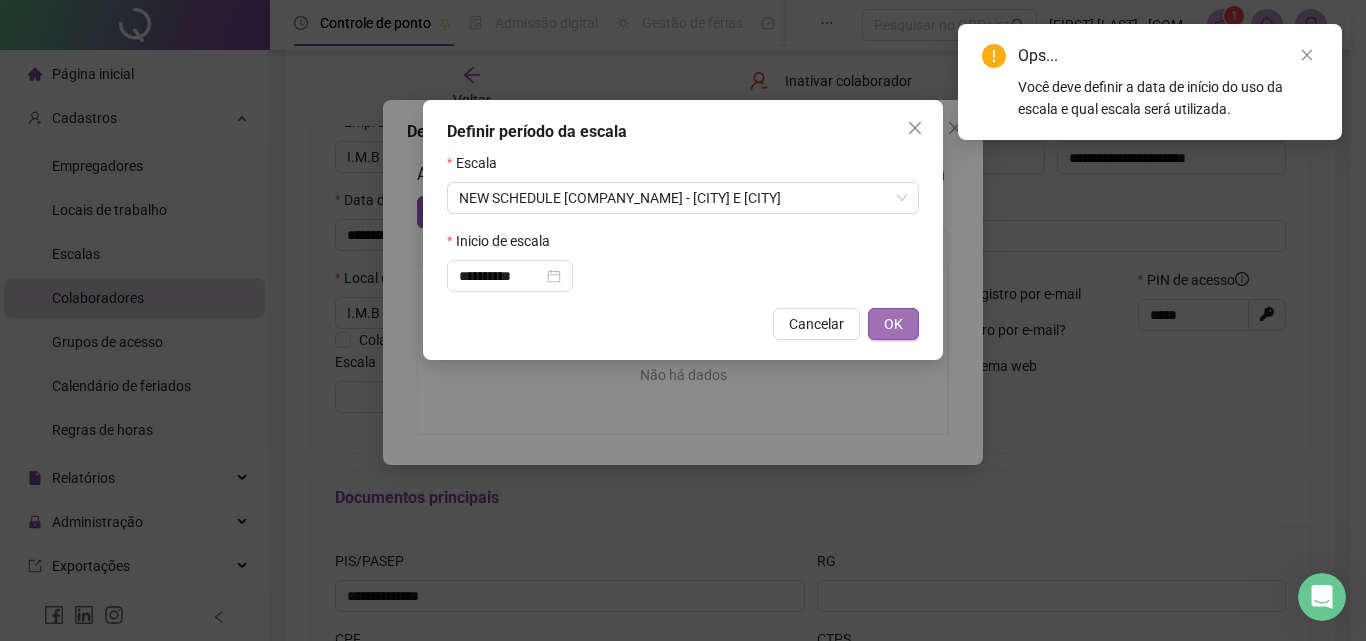 click on "OK" at bounding box center [893, 324] 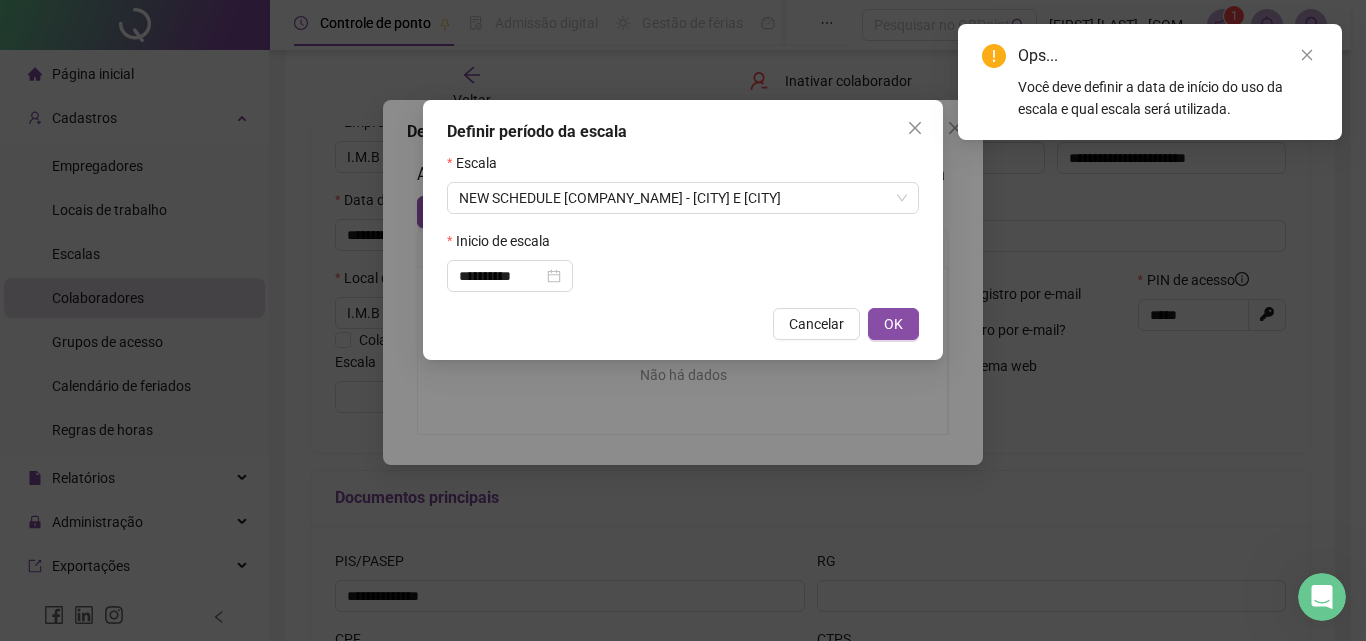 type on "**********" 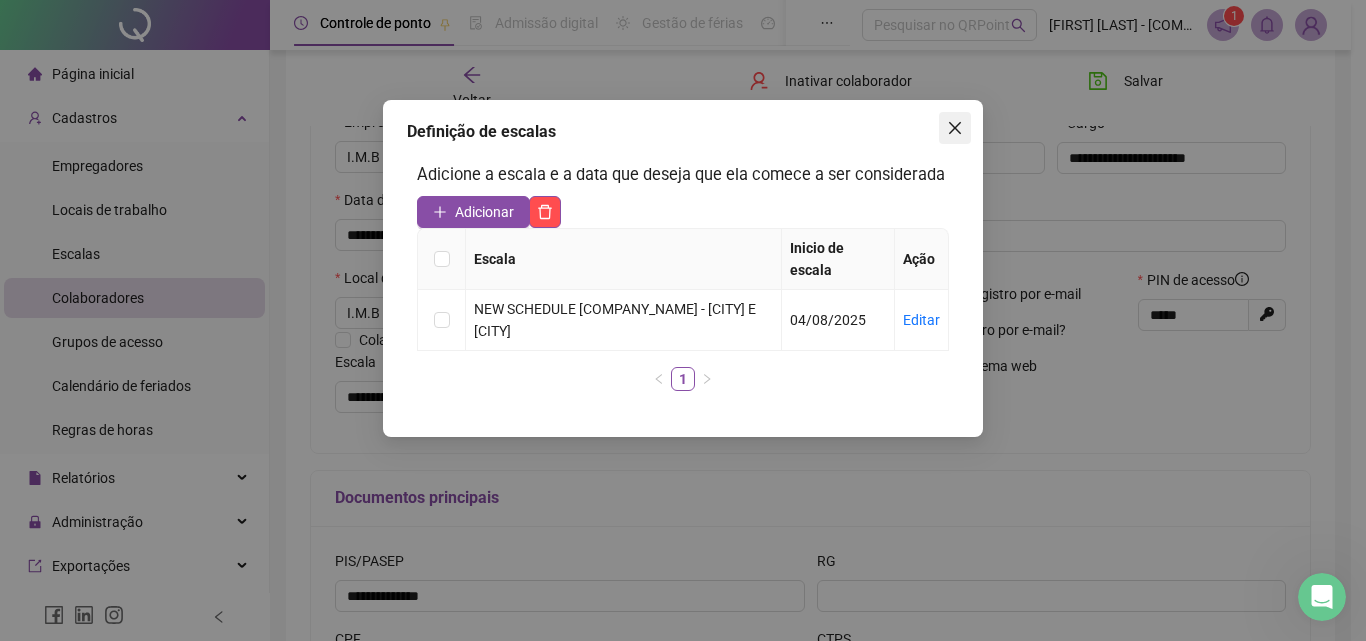 click at bounding box center [955, 128] 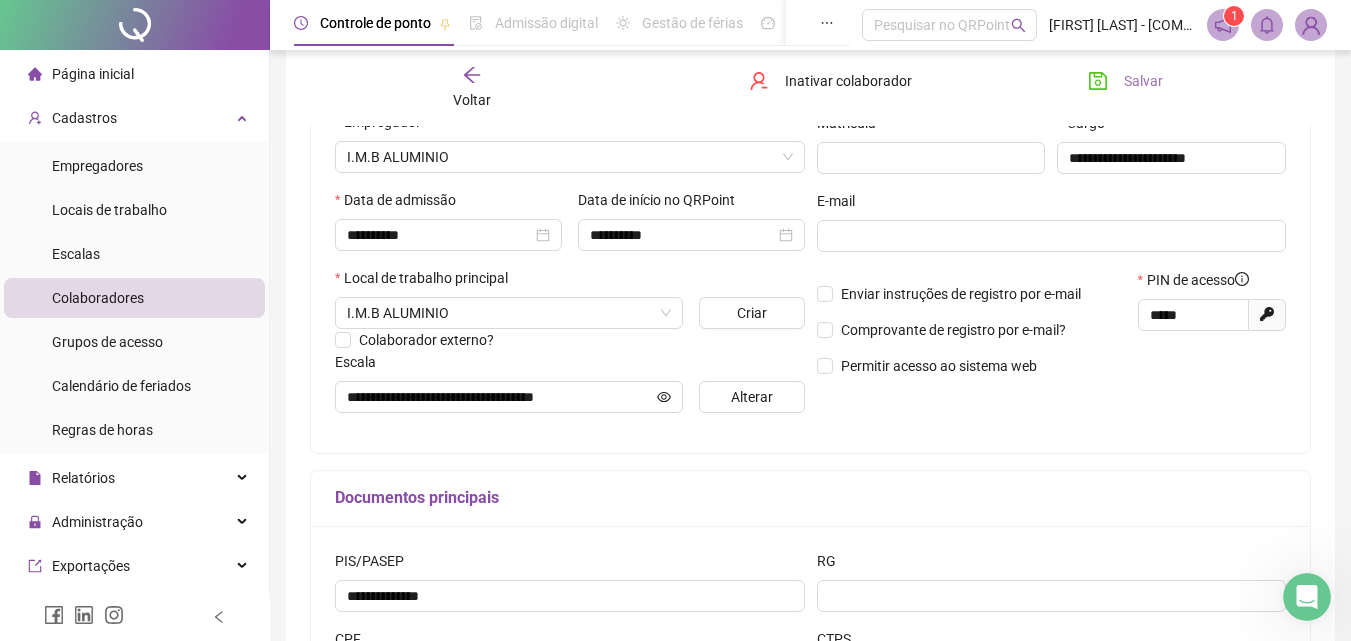 click on "Salvar" at bounding box center (1125, 81) 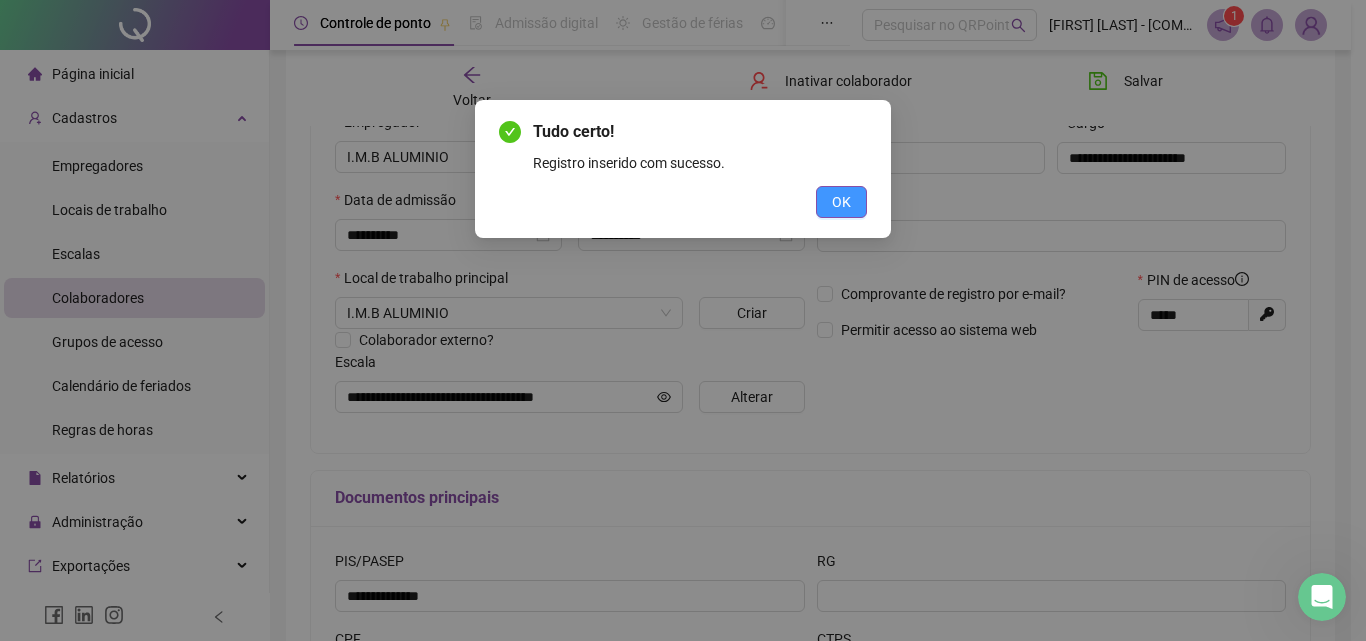click on "OK" at bounding box center [841, 202] 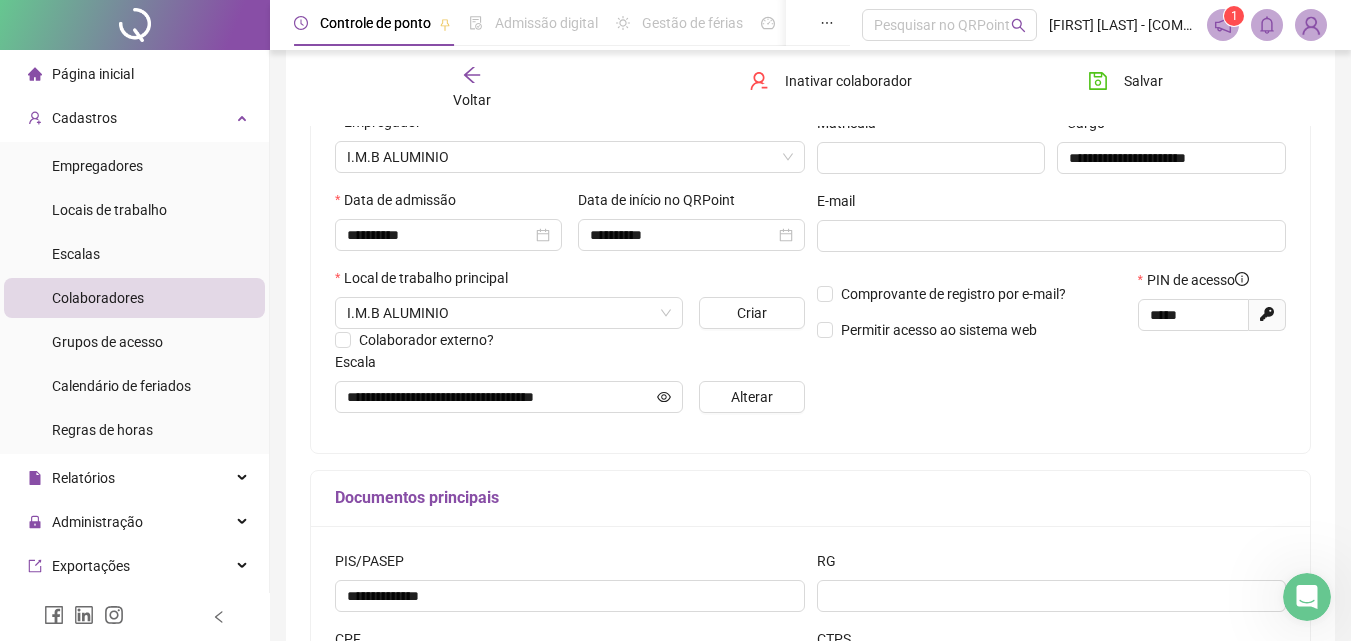 type 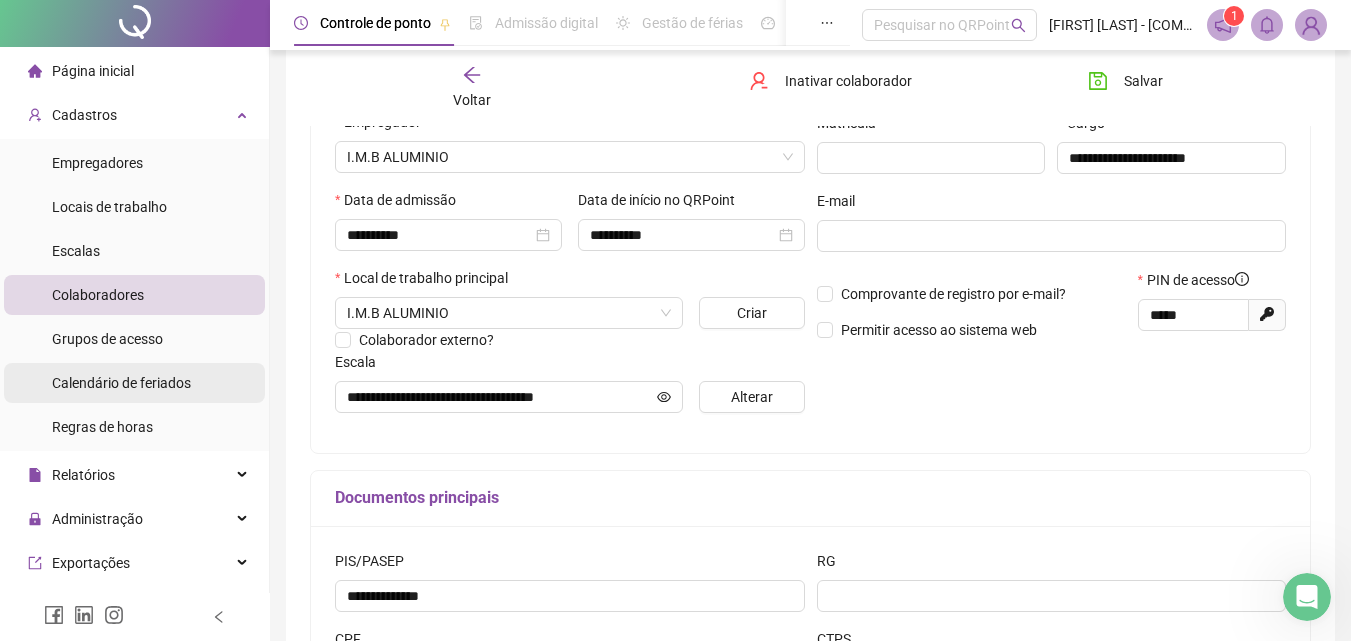 scroll, scrollTop: 0, scrollLeft: 0, axis: both 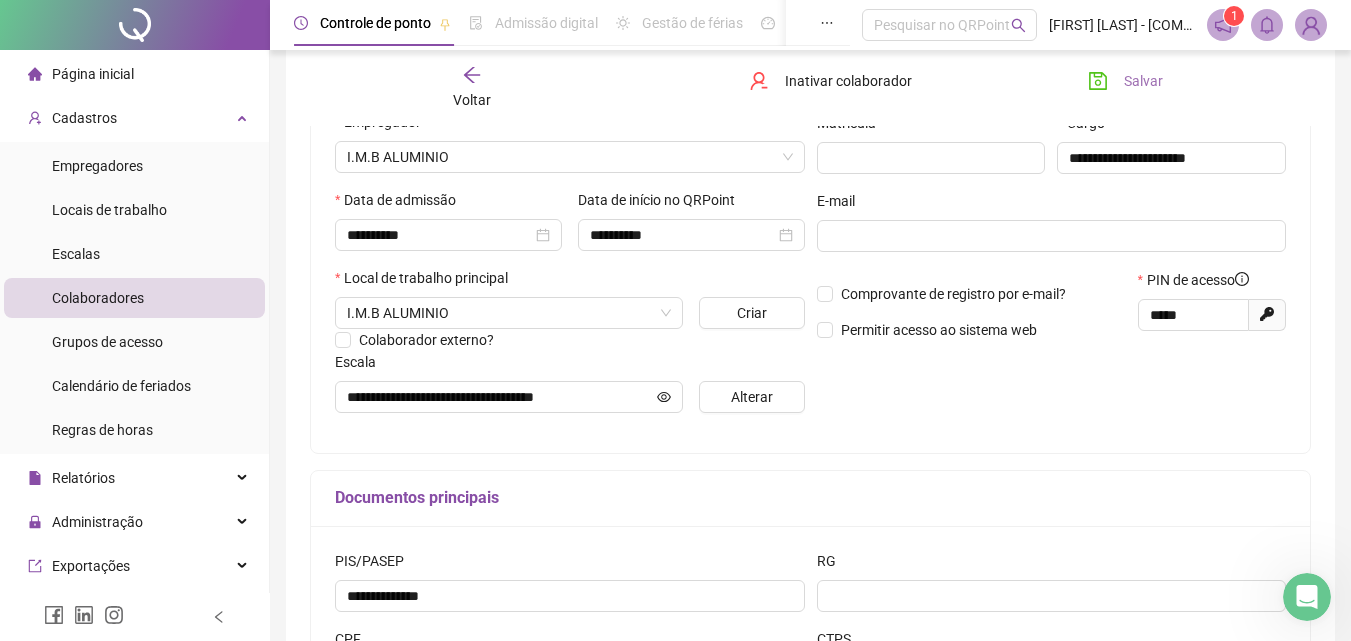click on "Salvar" at bounding box center (1143, 81) 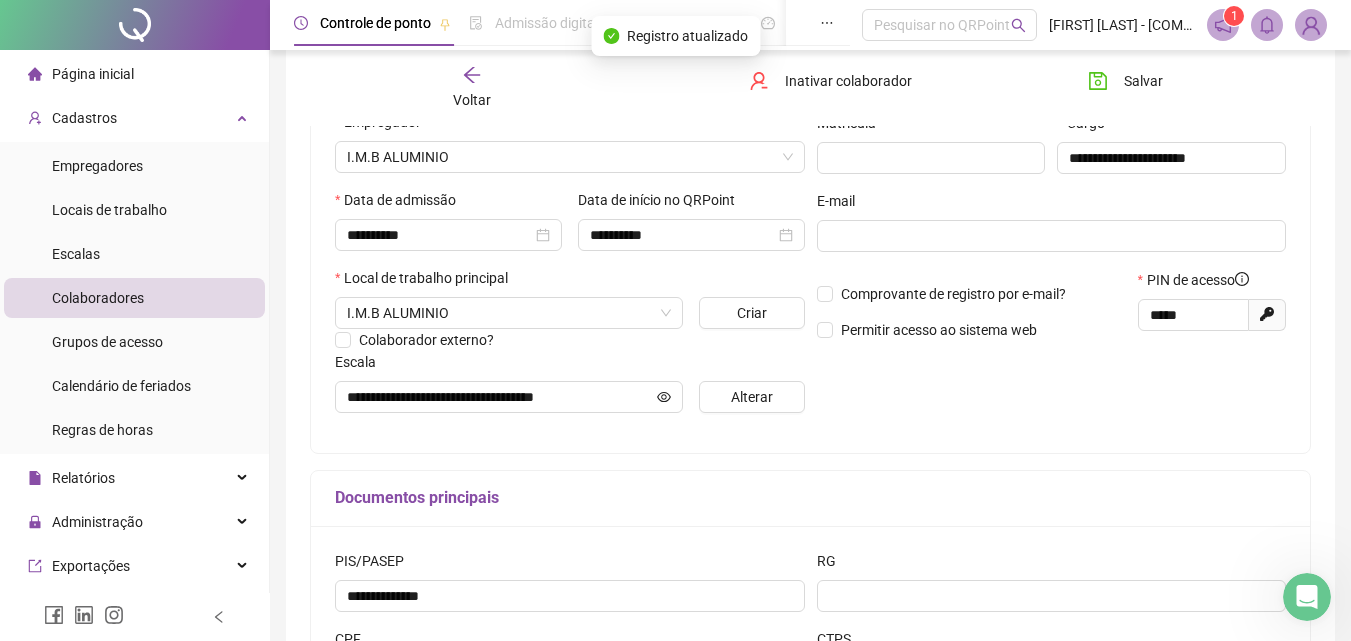 click 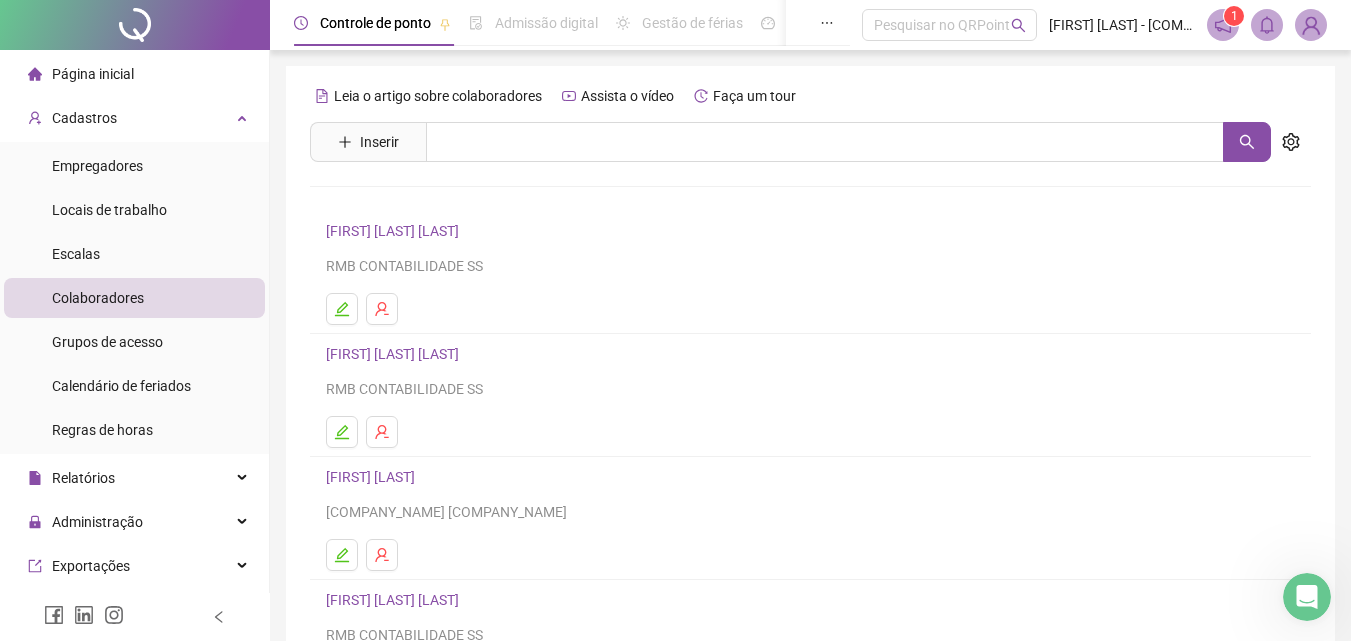scroll, scrollTop: 257, scrollLeft: 0, axis: vertical 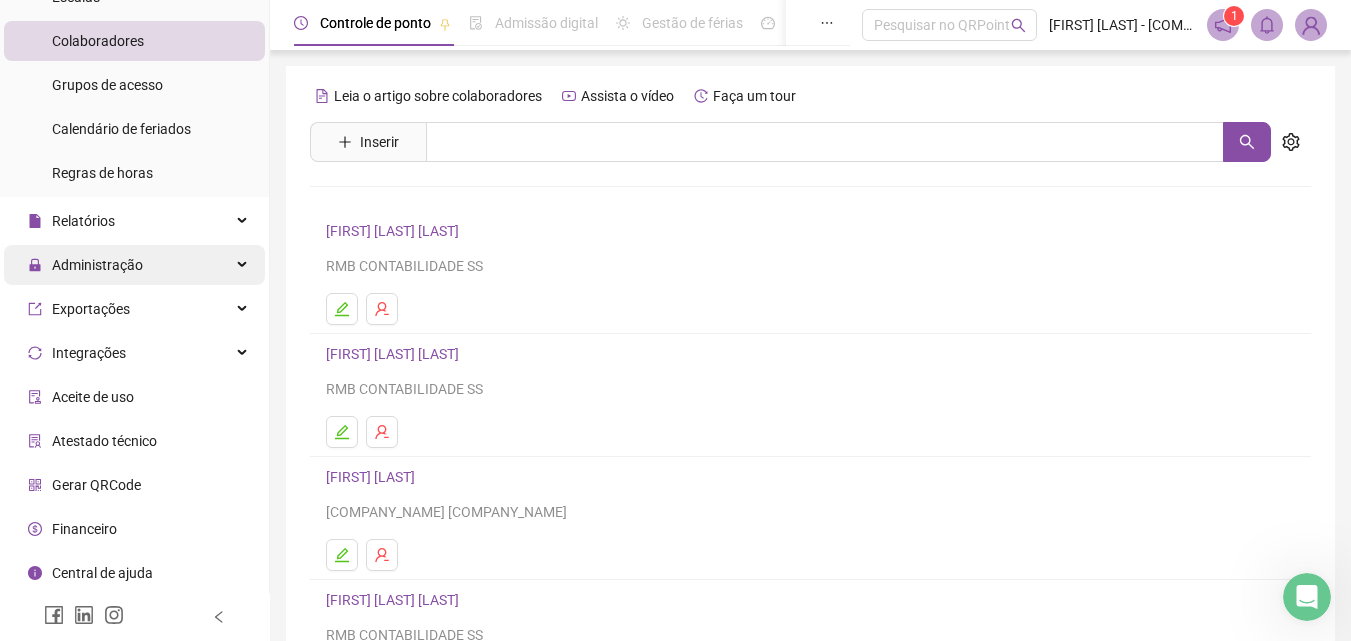 click on "Administração" at bounding box center [97, 265] 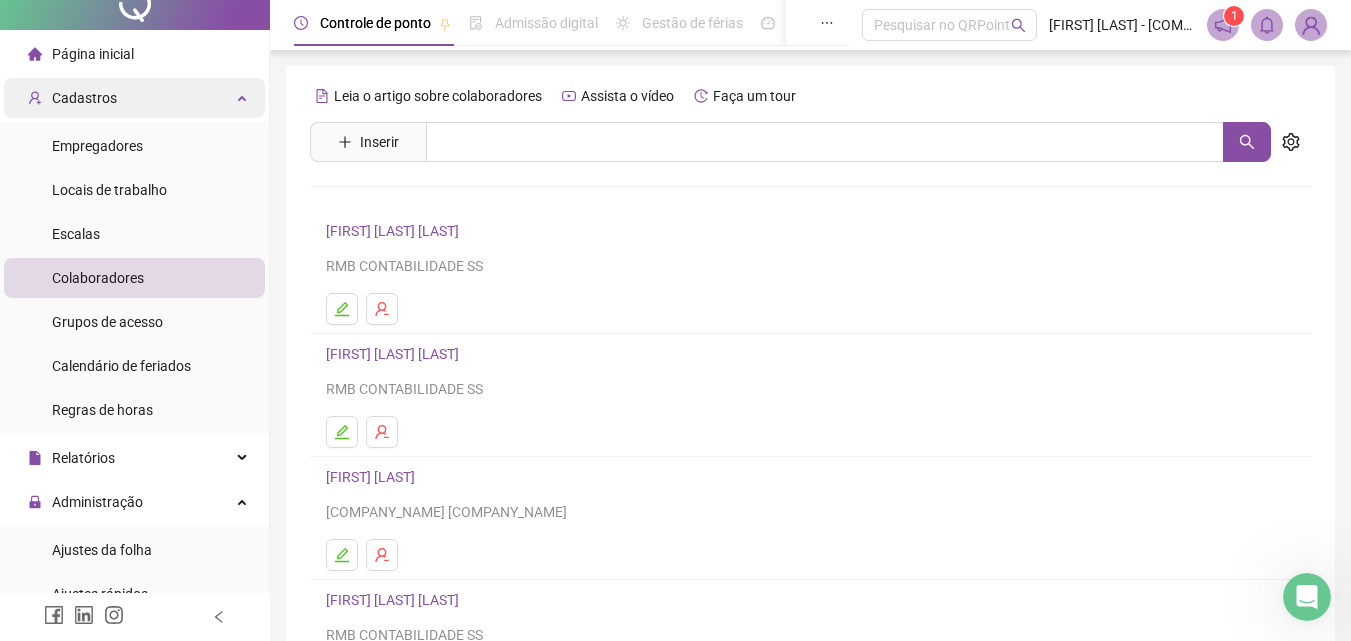 scroll, scrollTop: 0, scrollLeft: 0, axis: both 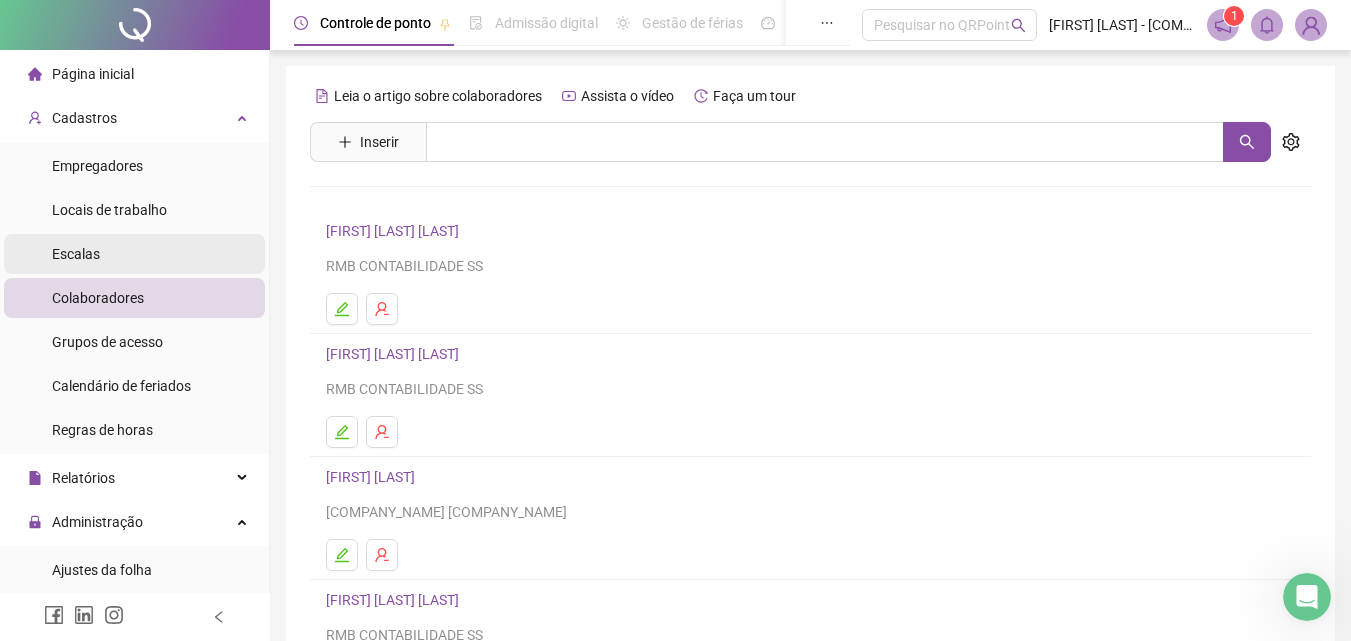 click on "Escalas" at bounding box center (76, 254) 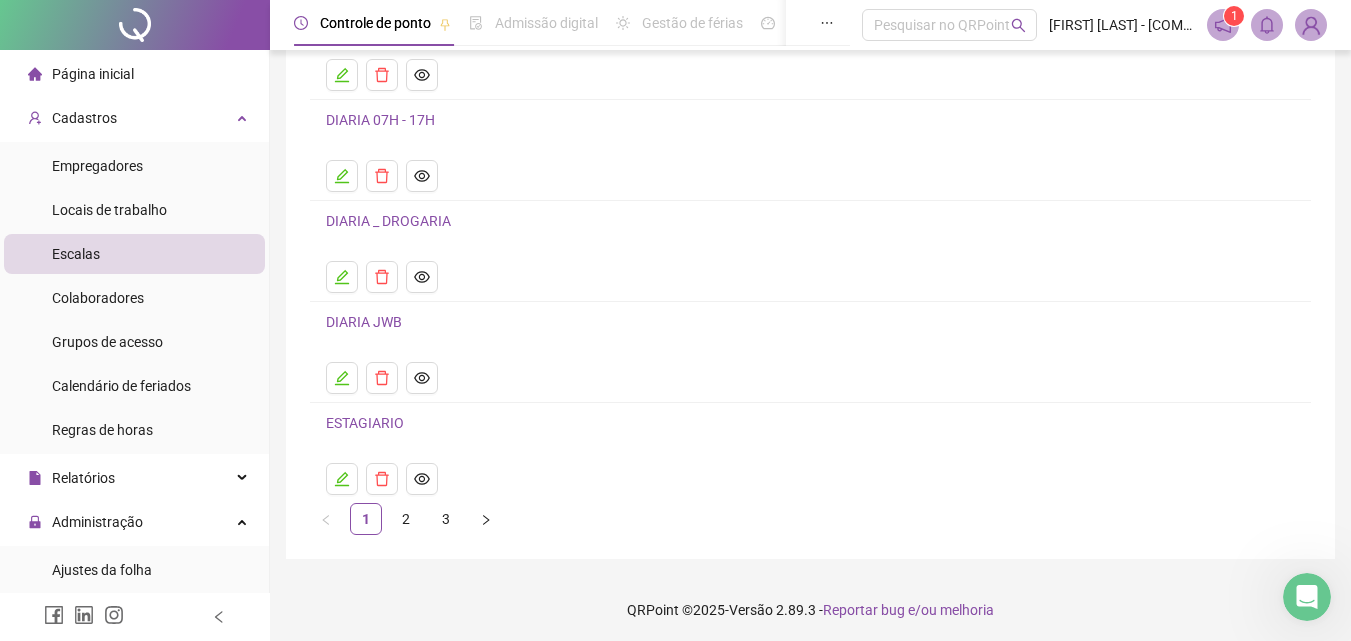 scroll, scrollTop: 216, scrollLeft: 0, axis: vertical 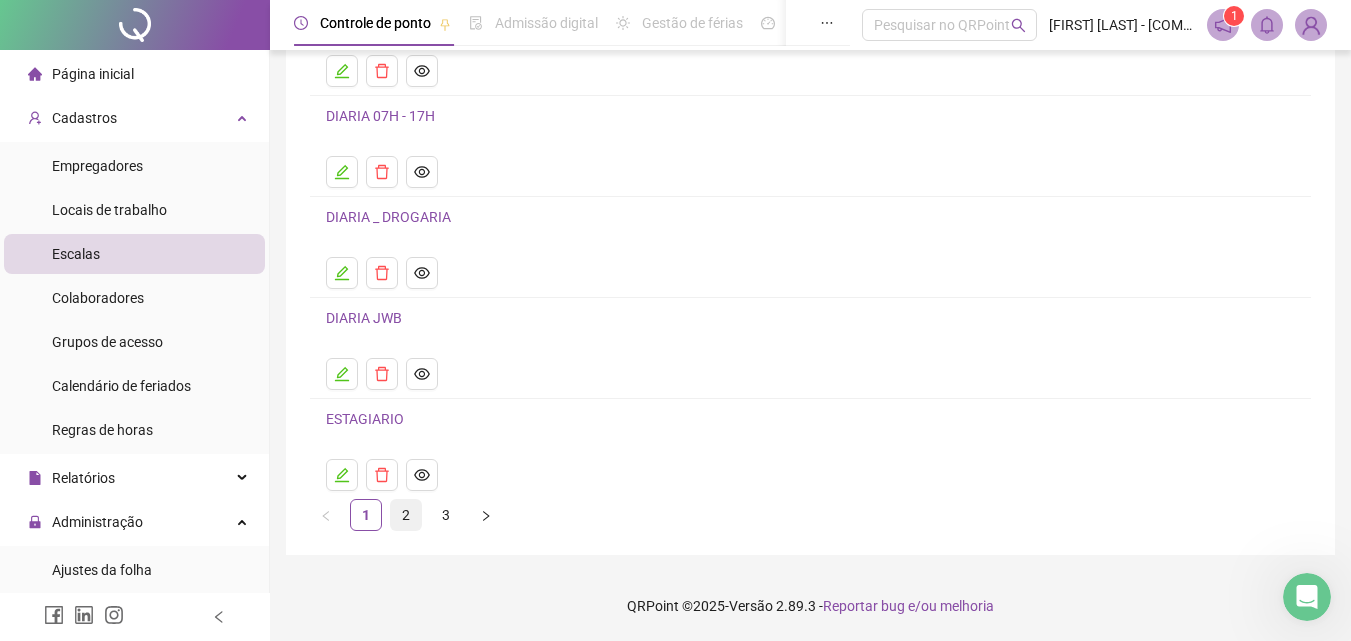 click on "2" at bounding box center (406, 515) 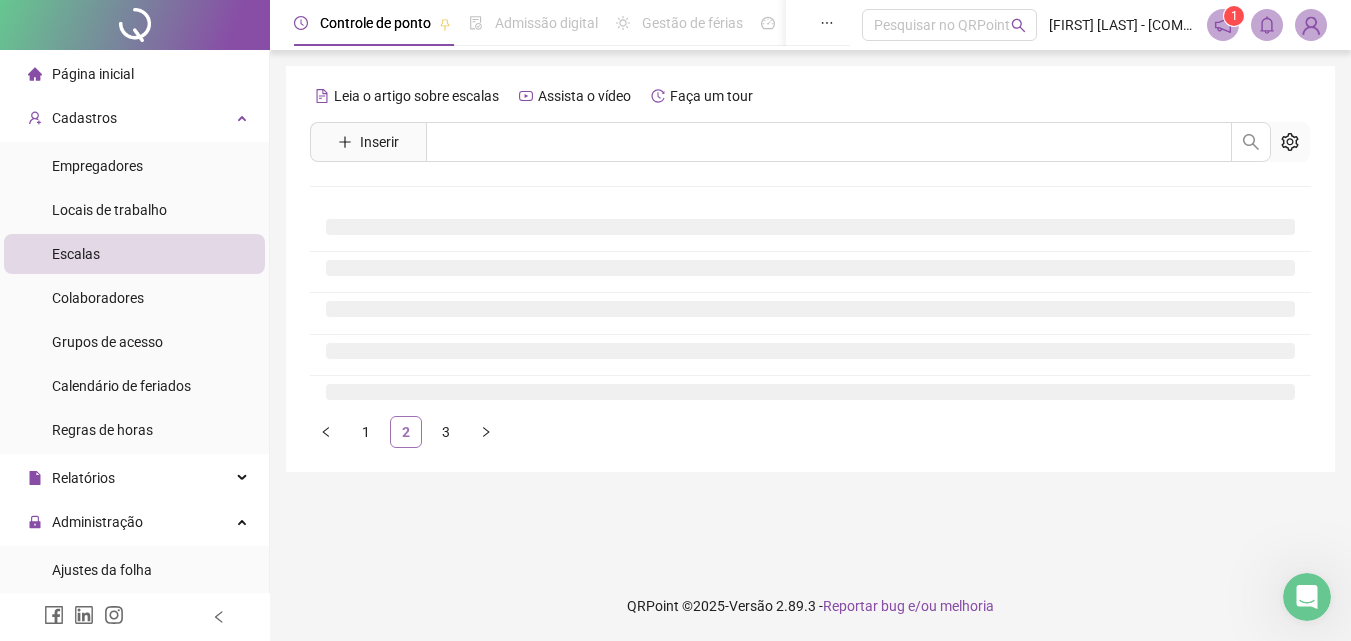 scroll, scrollTop: 0, scrollLeft: 0, axis: both 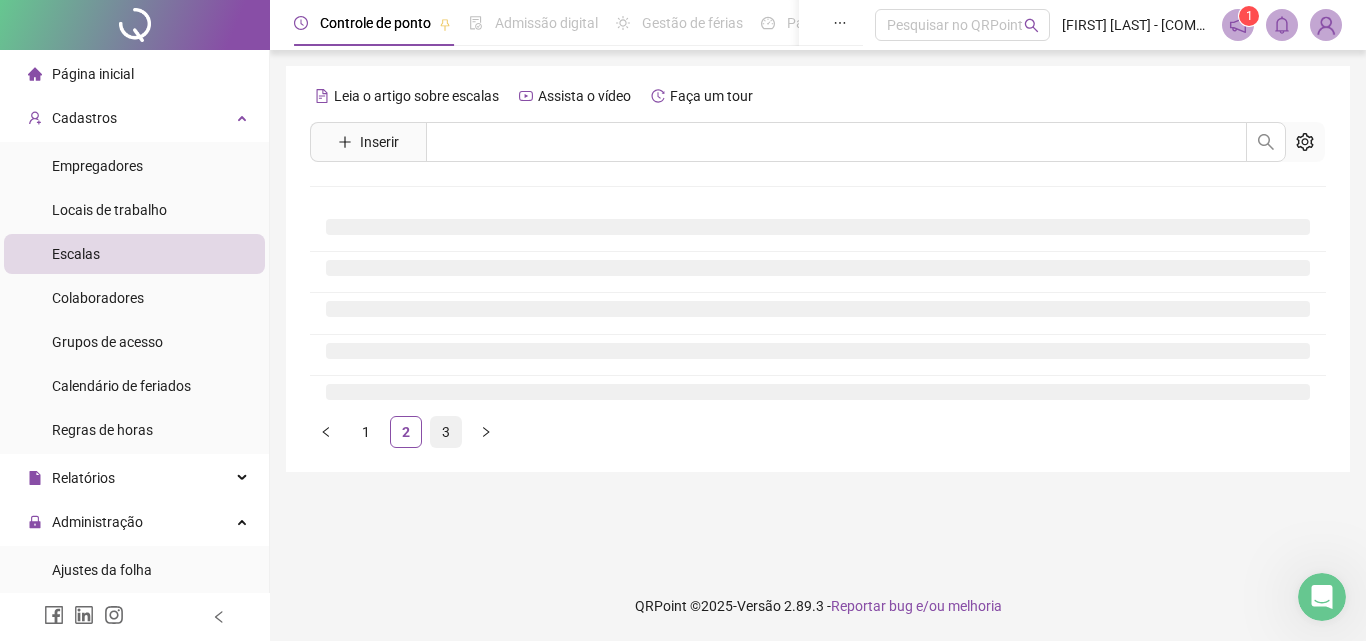 click on "3" at bounding box center [446, 432] 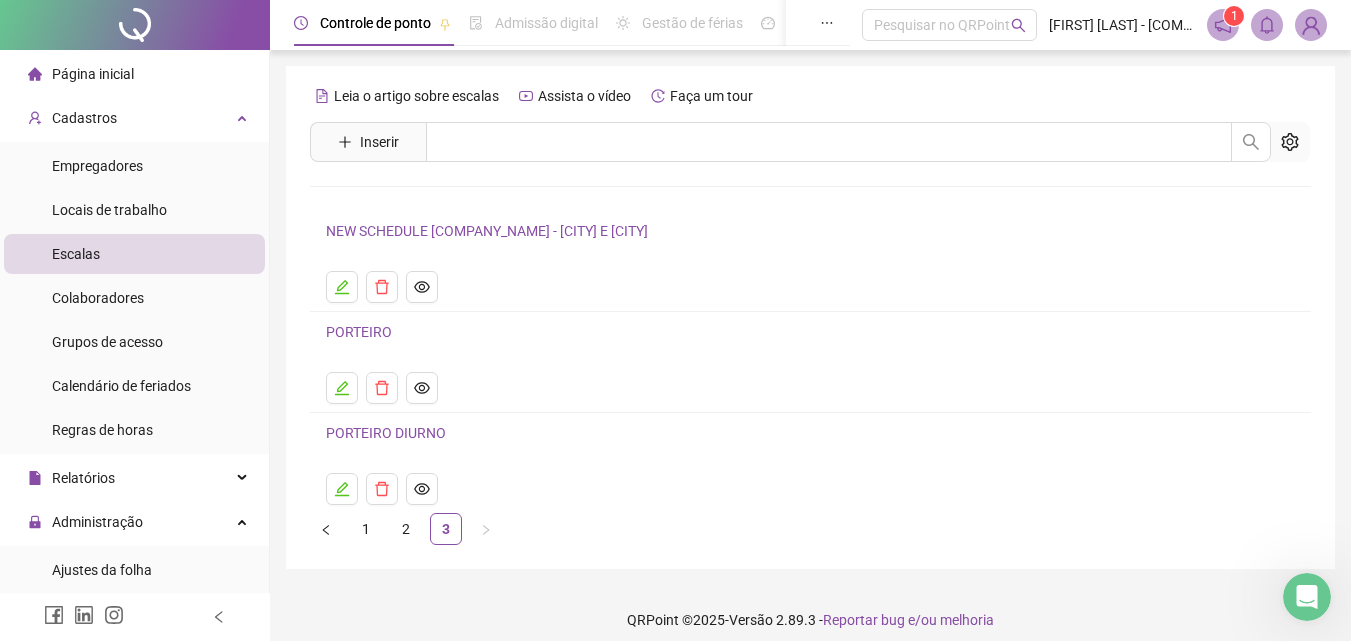 click on "Read the article about schedules Watch the video Take a tour Insert No results NEW SCHEDULE [COMPANY_NAME] - [CITY] E [CITY] PORTEIRO PORTEIRO DIURNO 1 2 3" at bounding box center [810, 312] 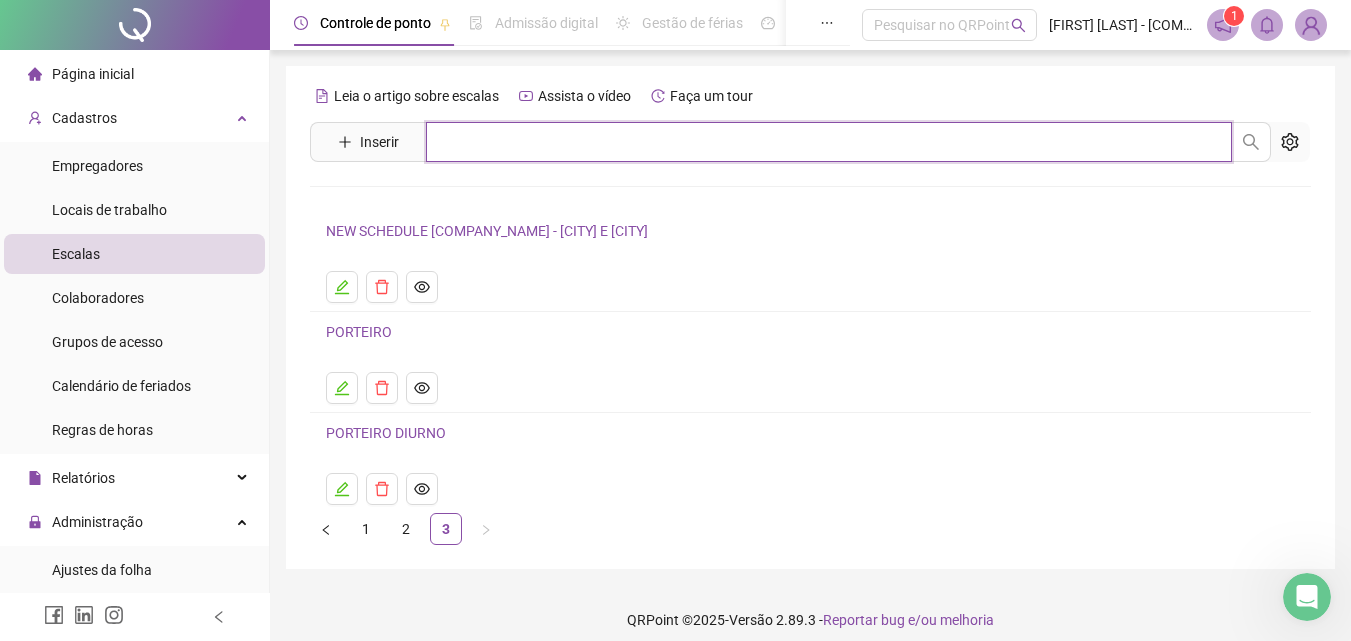 click at bounding box center (829, 142) 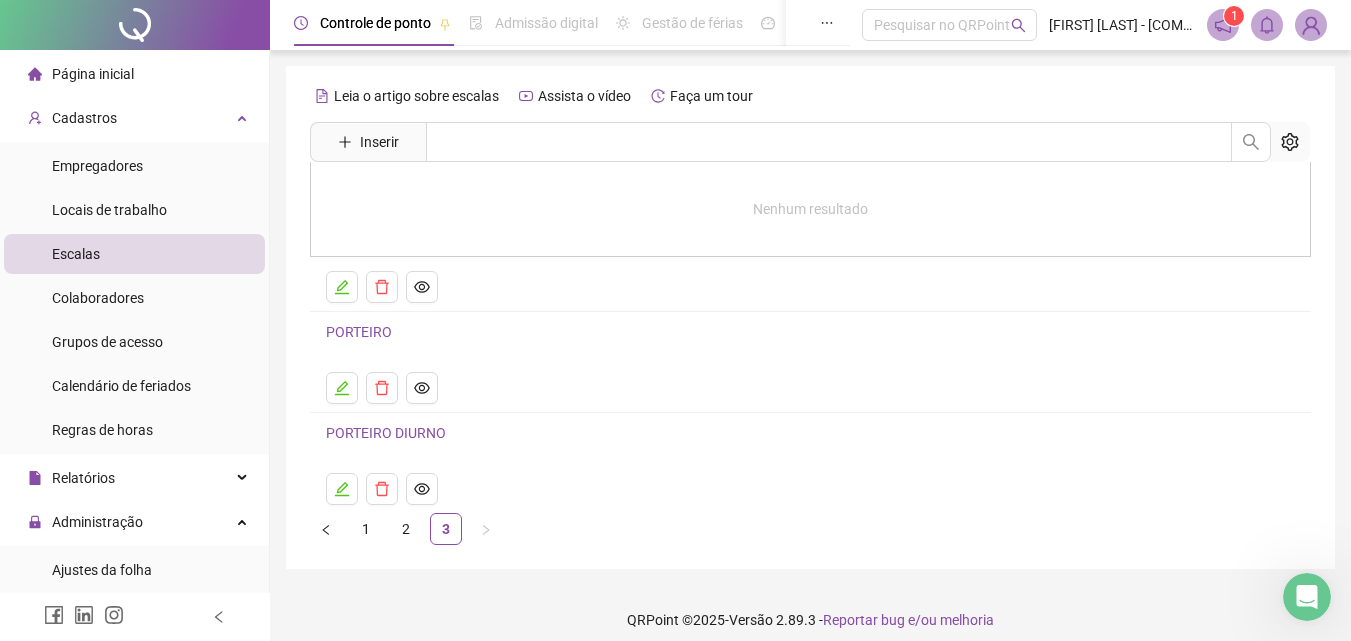 click on "1 2 3" at bounding box center [810, 529] 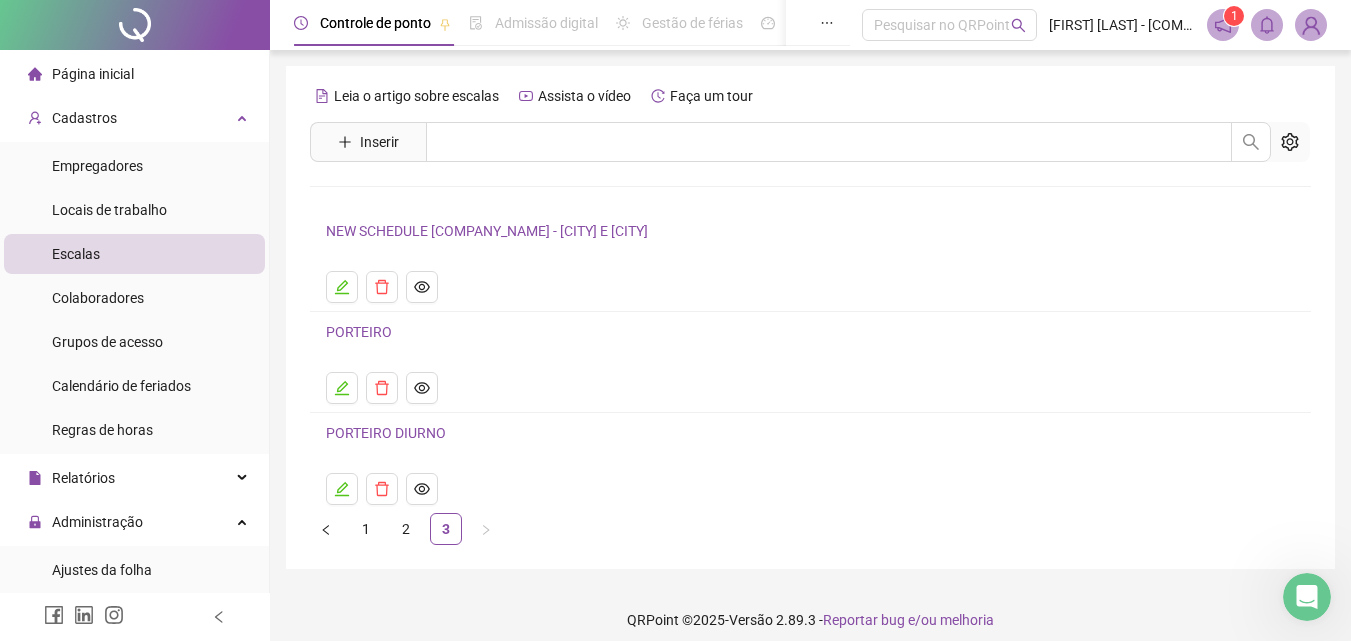 click on "NEW SCHEDULE [COMPANY_NAME] - [CITY] E [CITY]" at bounding box center (487, 231) 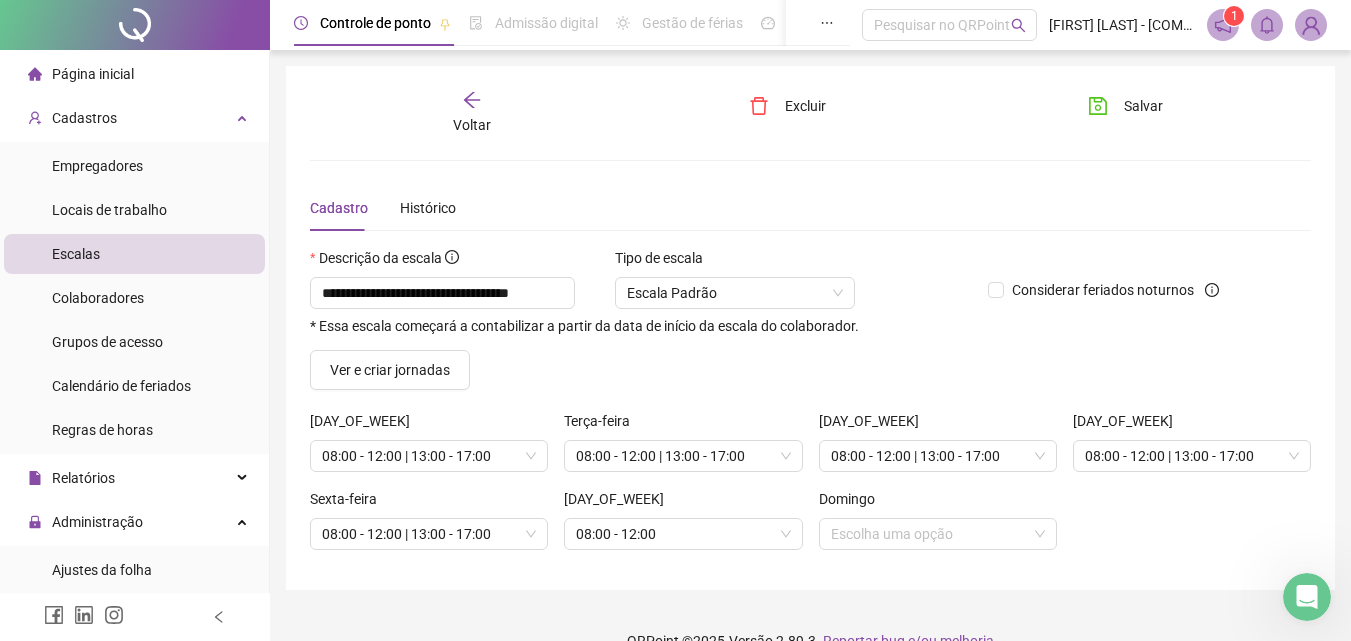 click on "Voltar" at bounding box center (472, 113) 